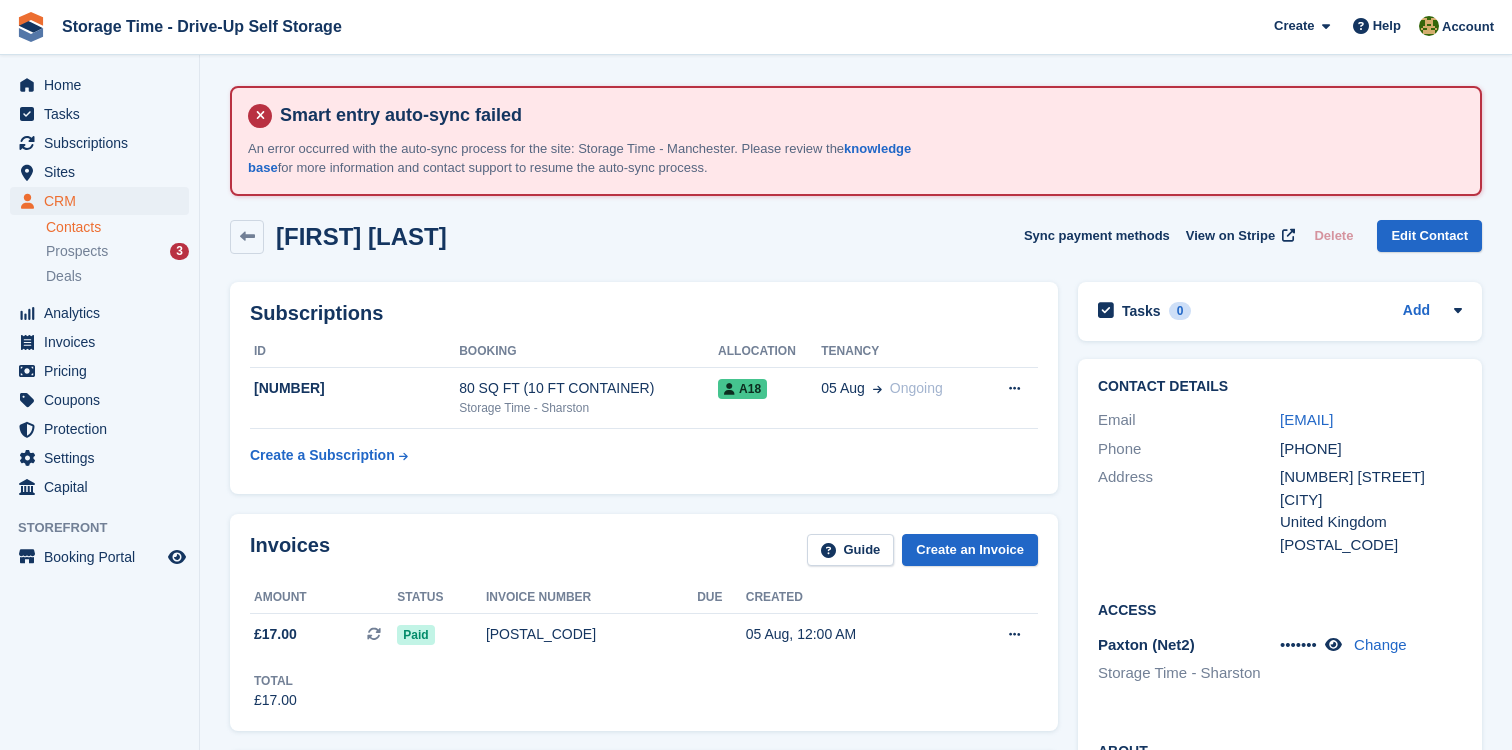 scroll, scrollTop: 600, scrollLeft: 0, axis: vertical 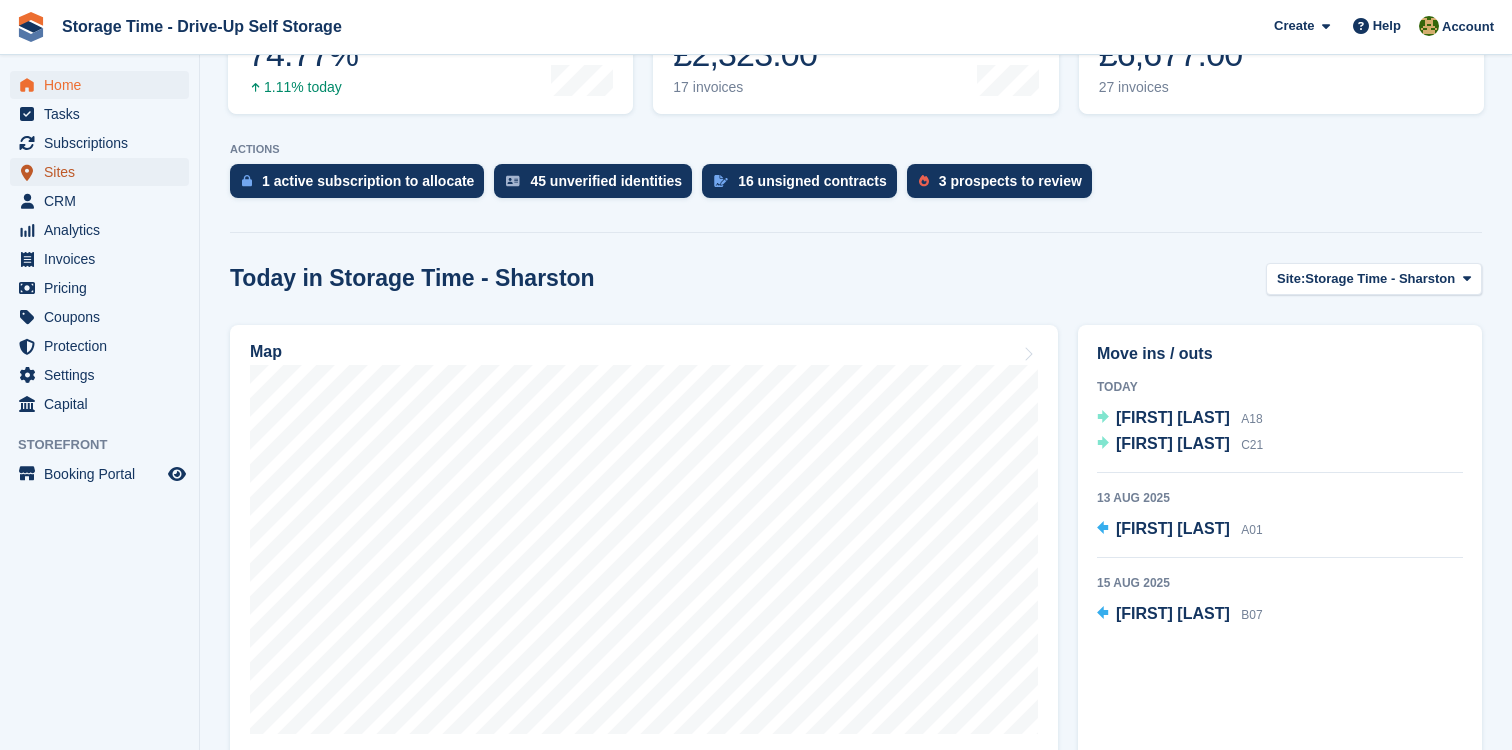 click on "Sites" at bounding box center (104, 172) 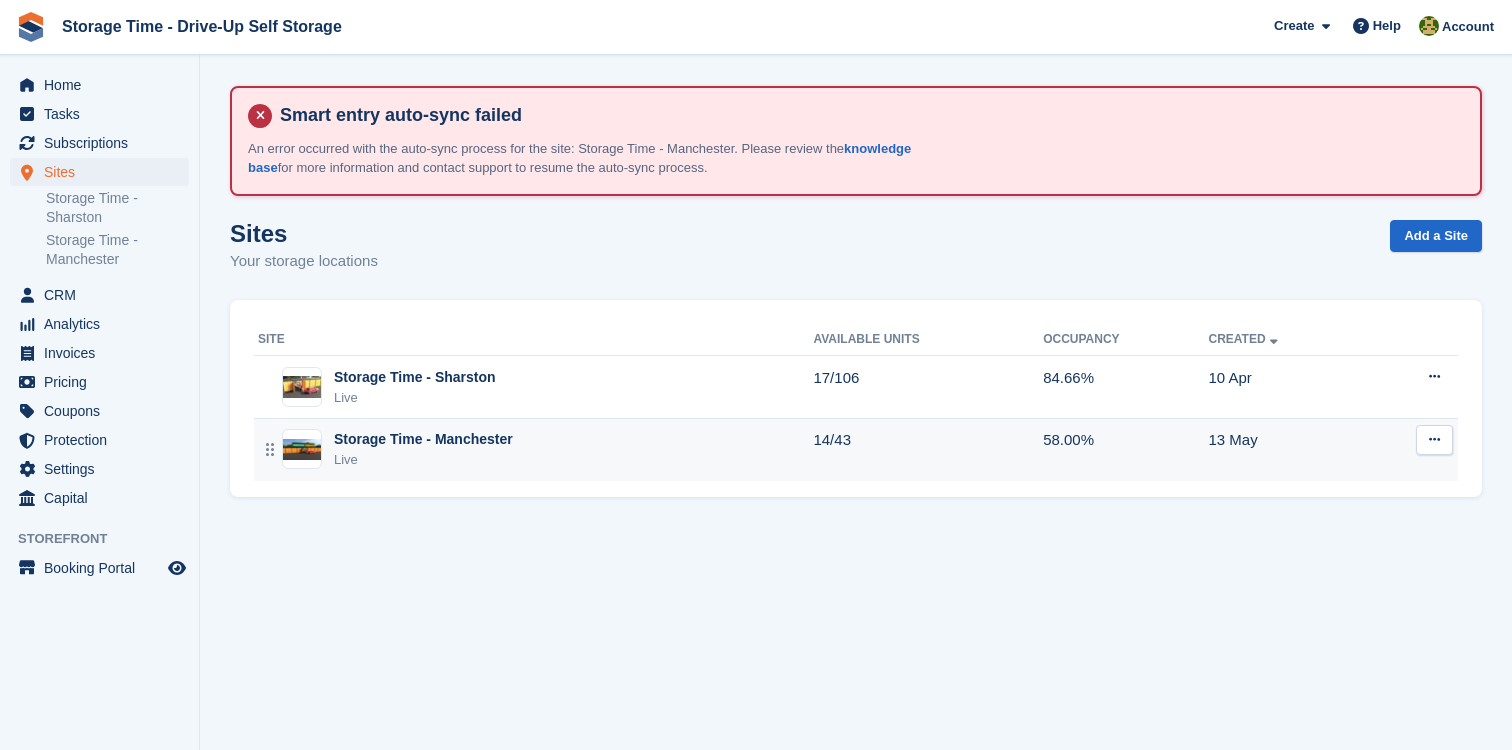 scroll, scrollTop: 0, scrollLeft: 0, axis: both 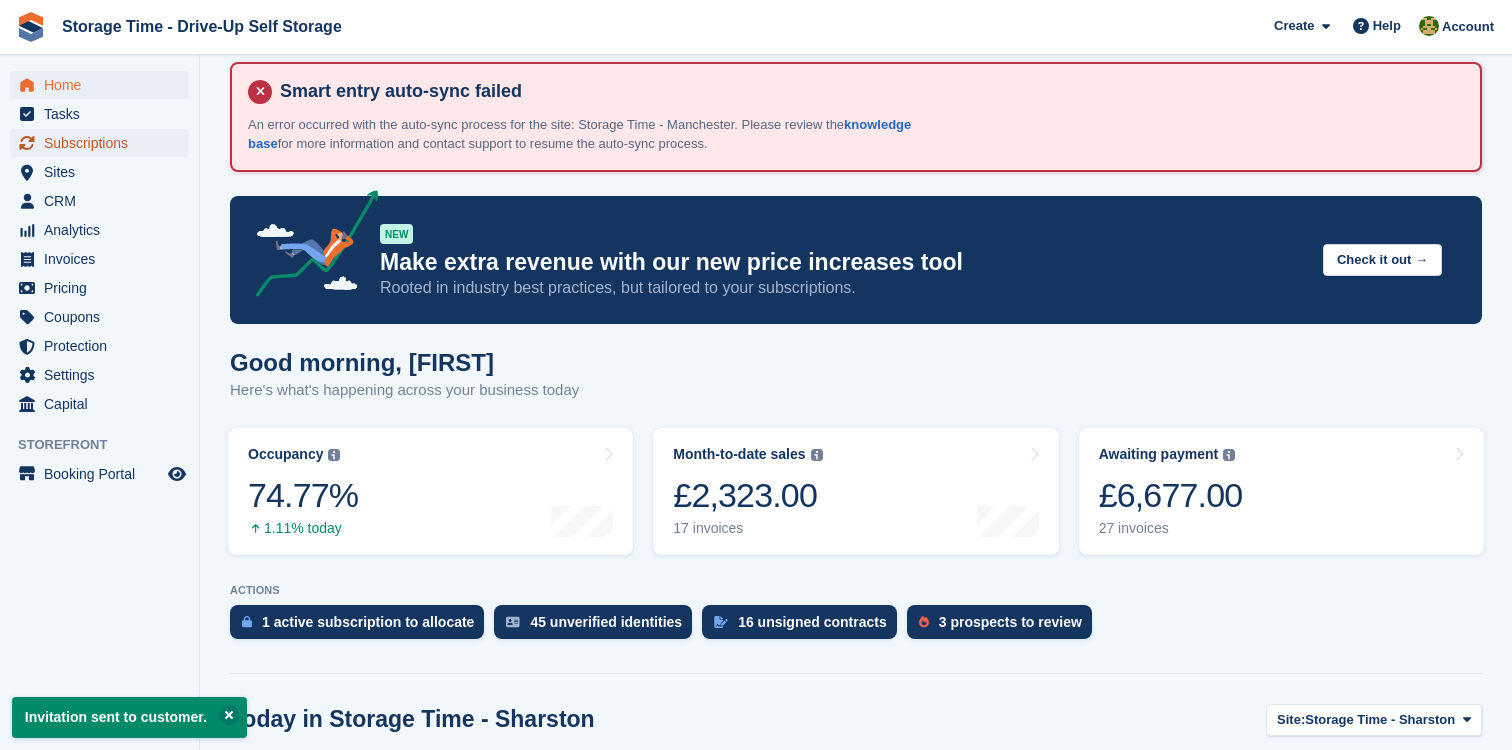 click on "Subscriptions" at bounding box center (104, 143) 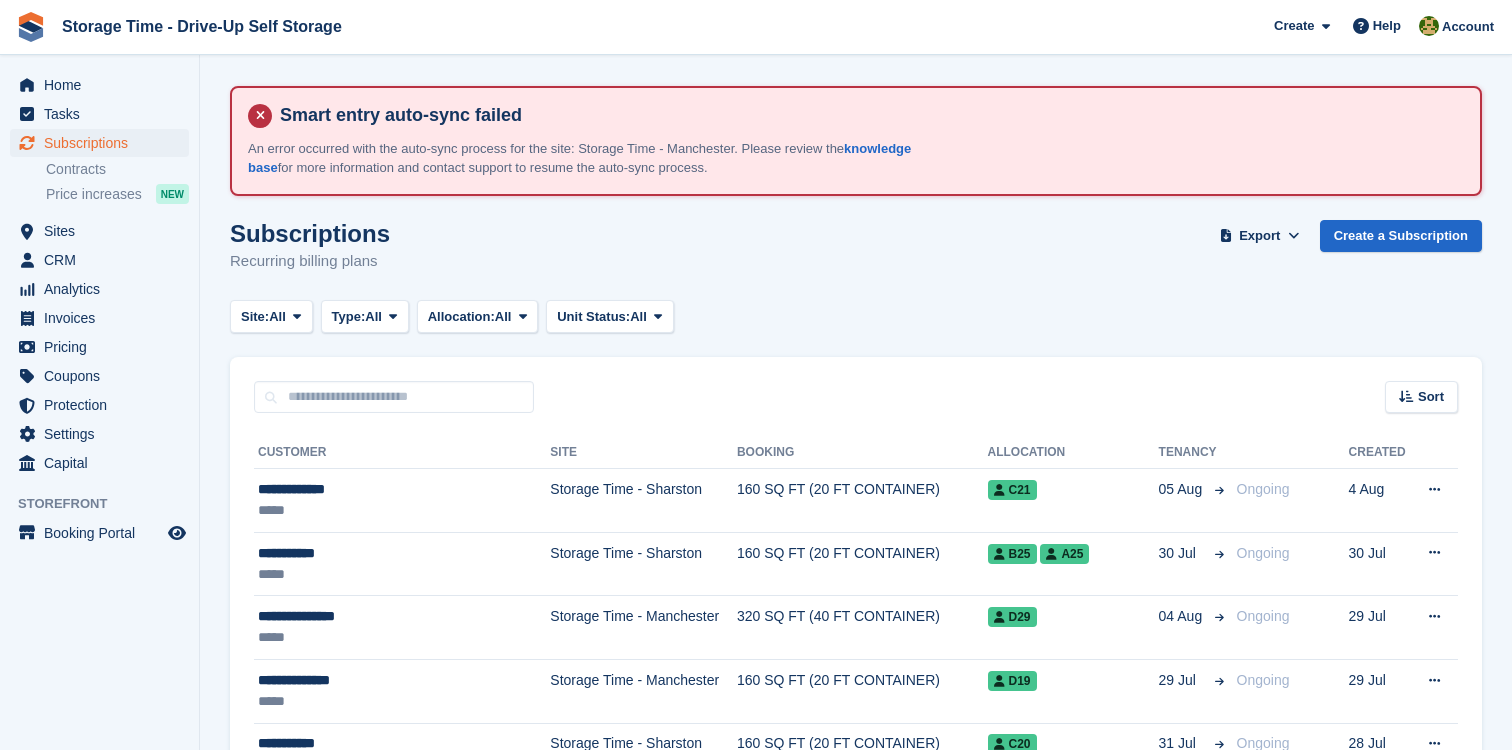 scroll, scrollTop: 0, scrollLeft: 0, axis: both 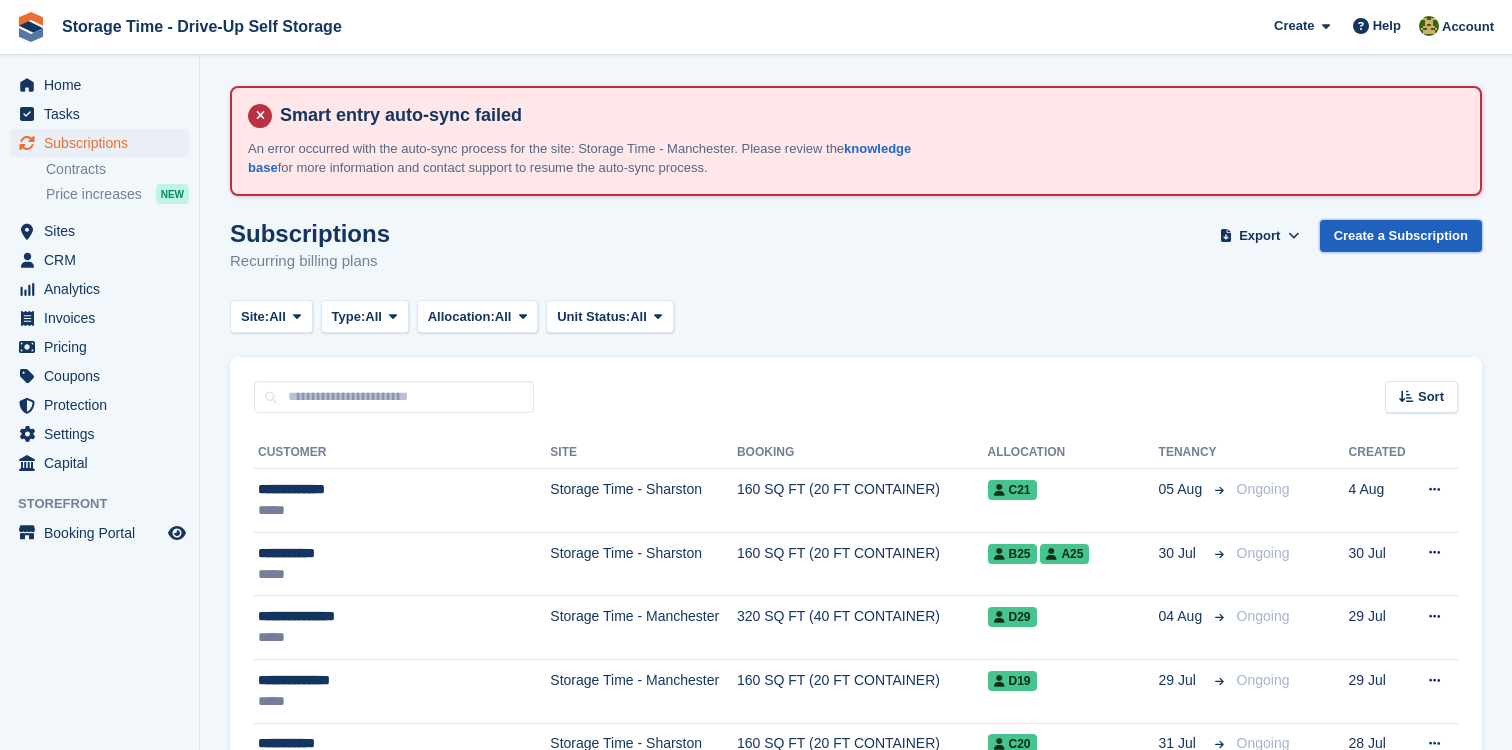 click on "Create a Subscription" at bounding box center [1401, 236] 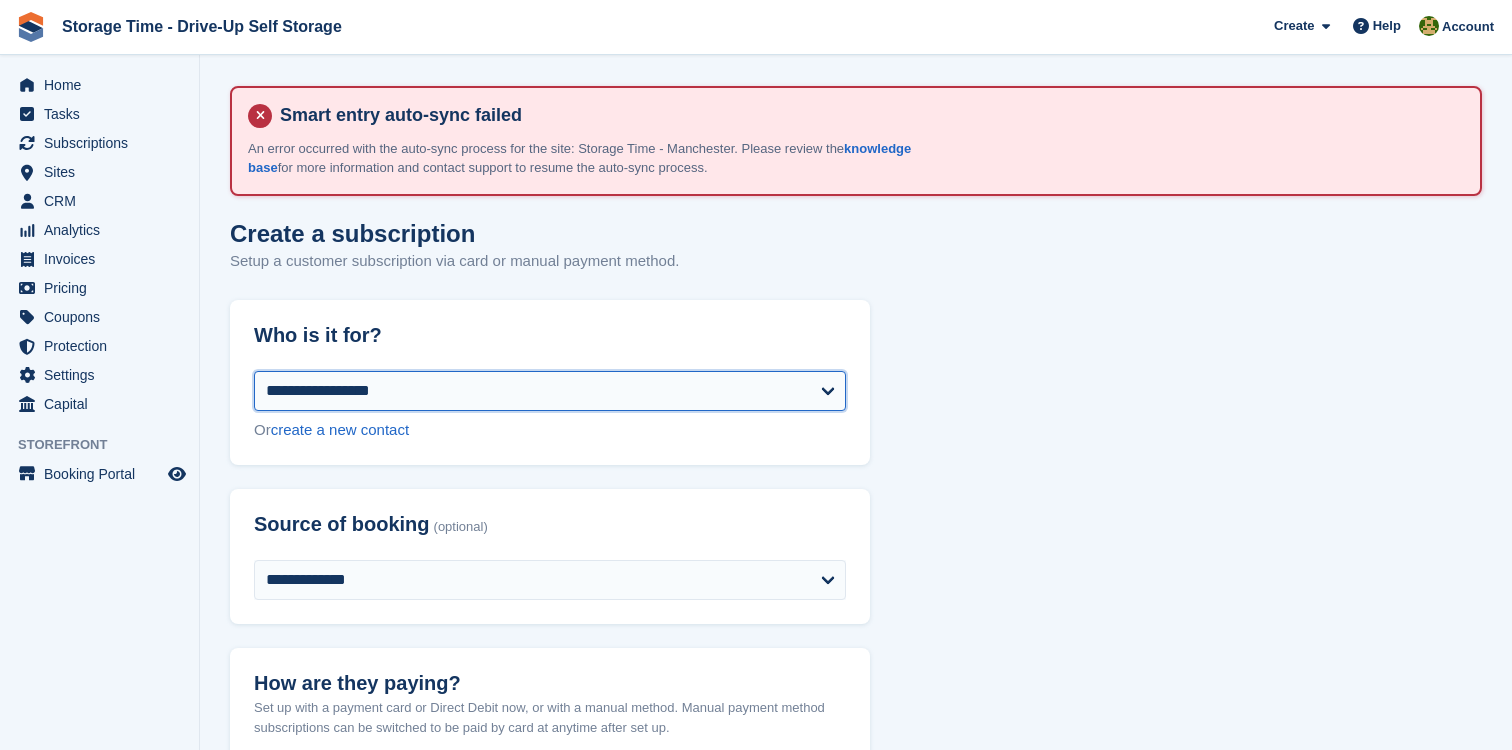 click on "**********" at bounding box center [550, 391] 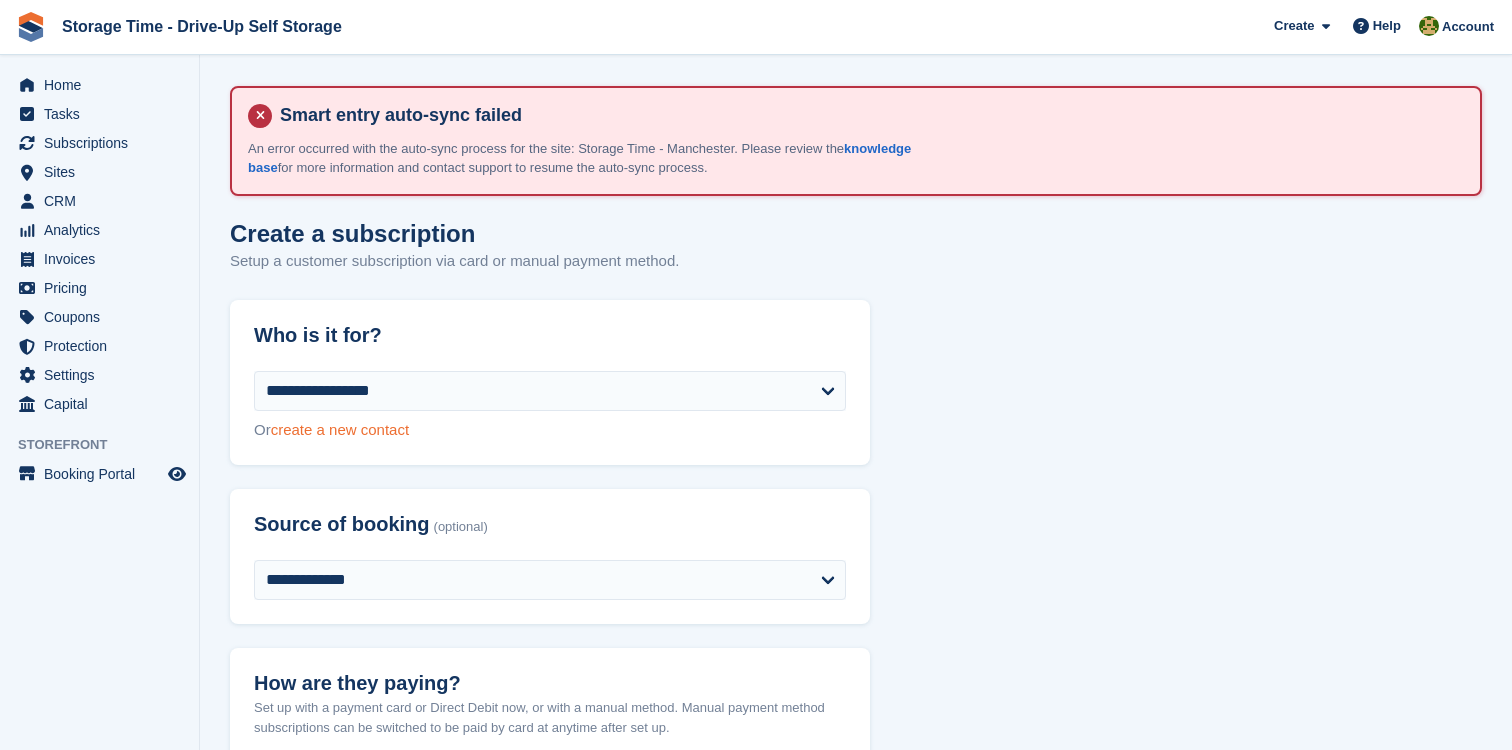 click on "create a new contact" at bounding box center (340, 429) 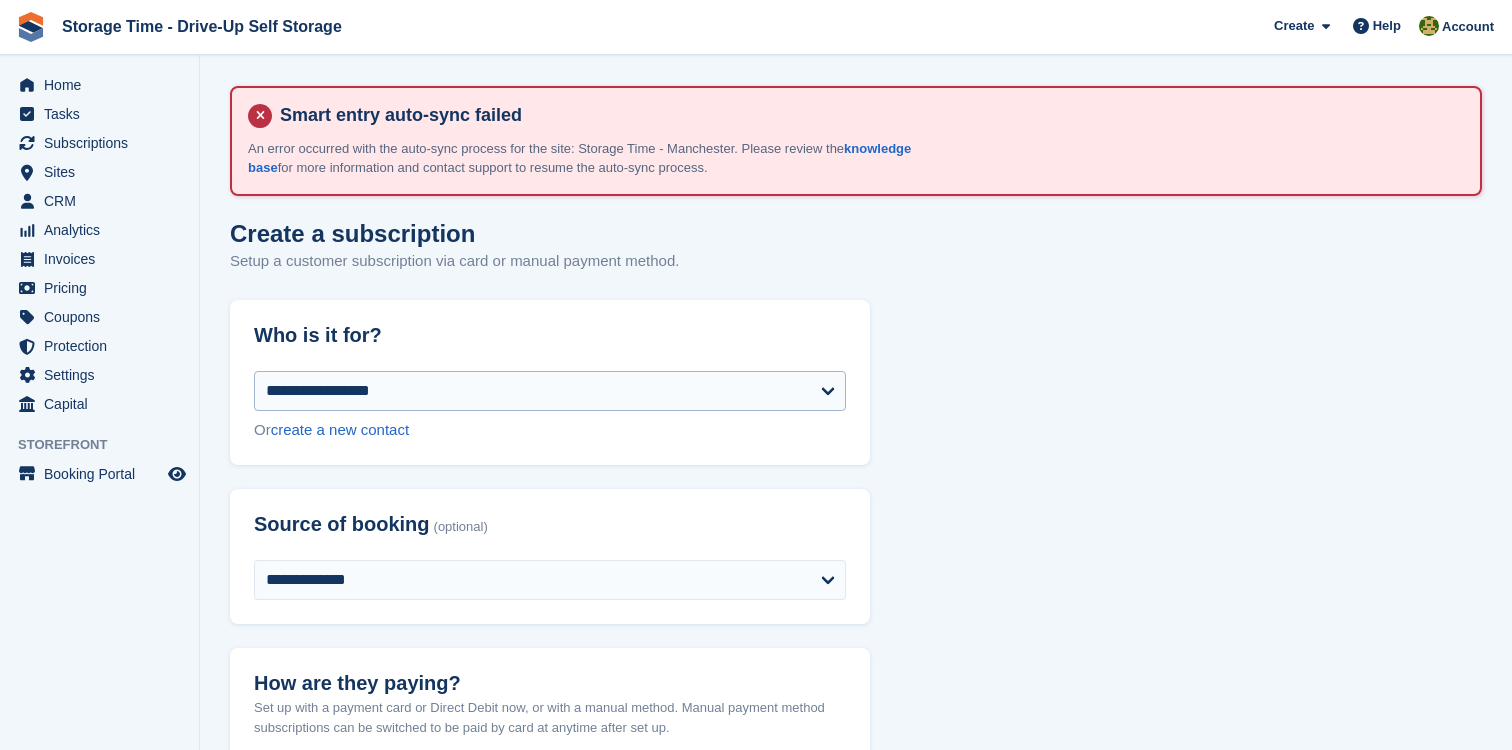 select on "**********" 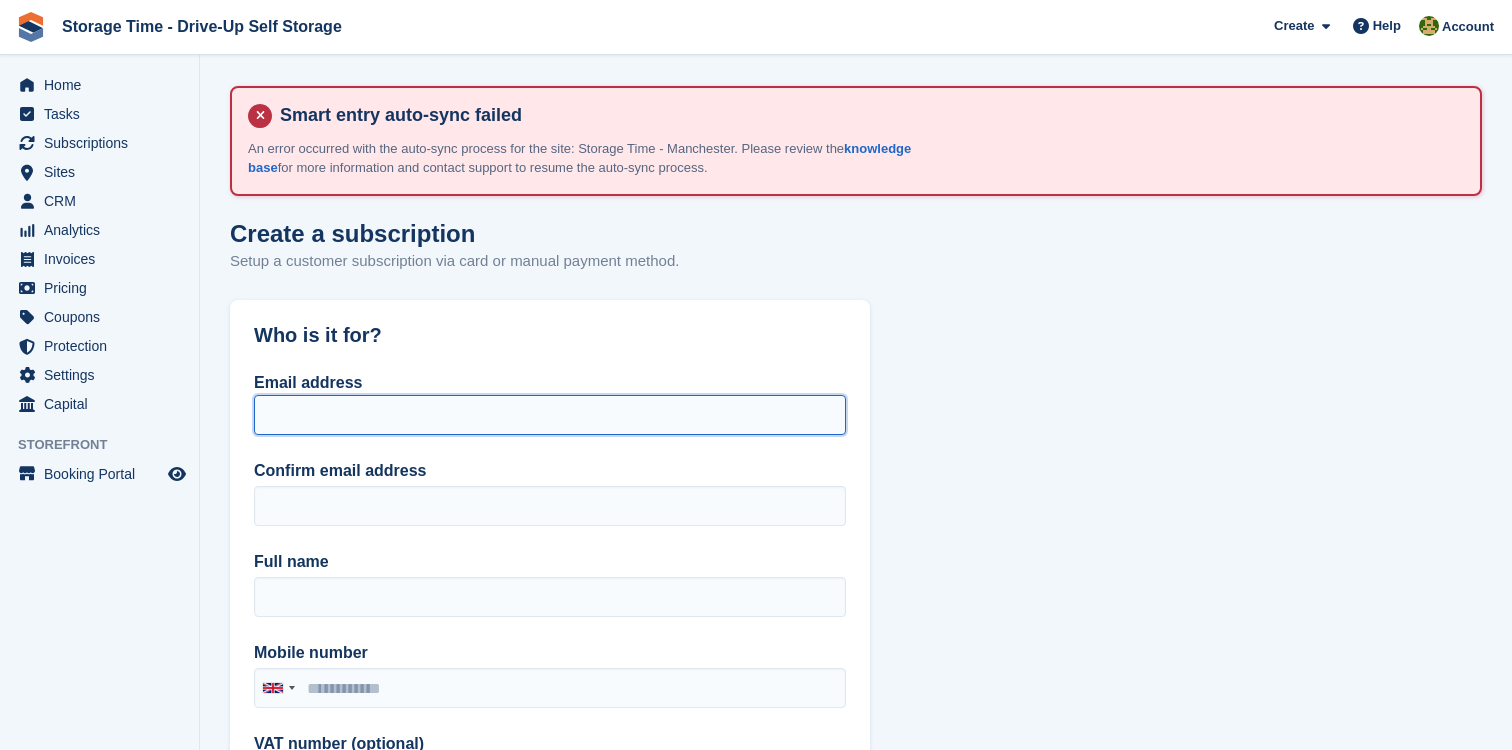 click on "Email address" at bounding box center (550, 415) 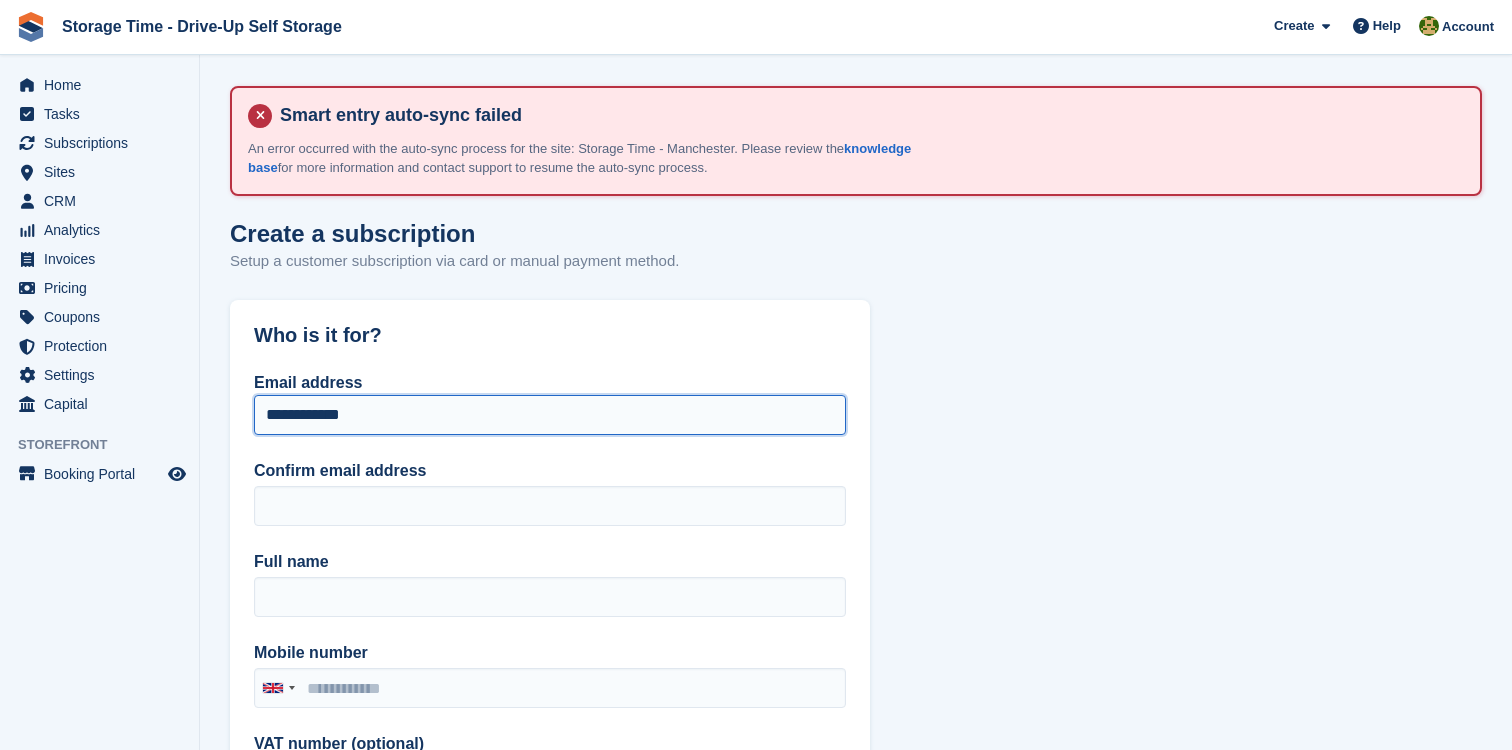 click on "**********" at bounding box center [550, 415] 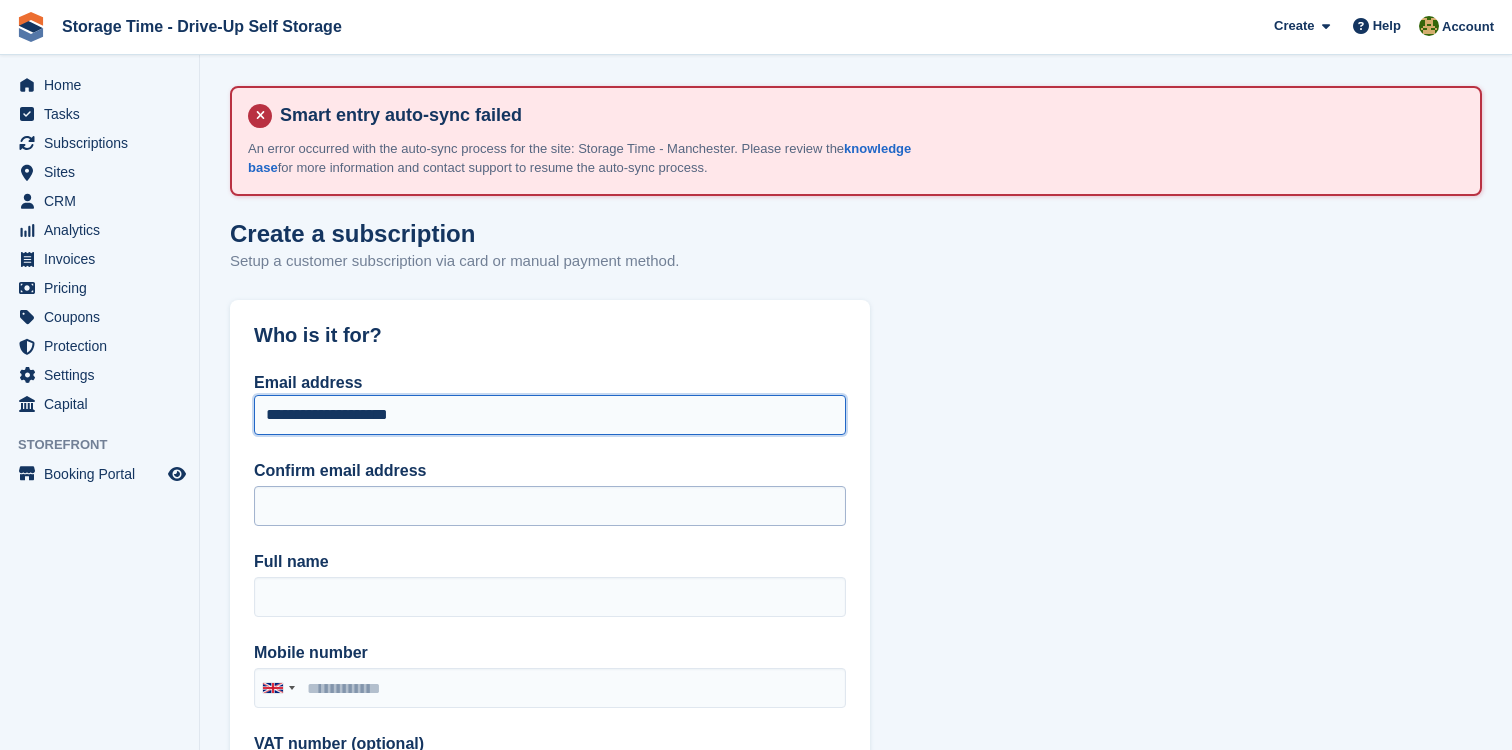 type on "**********" 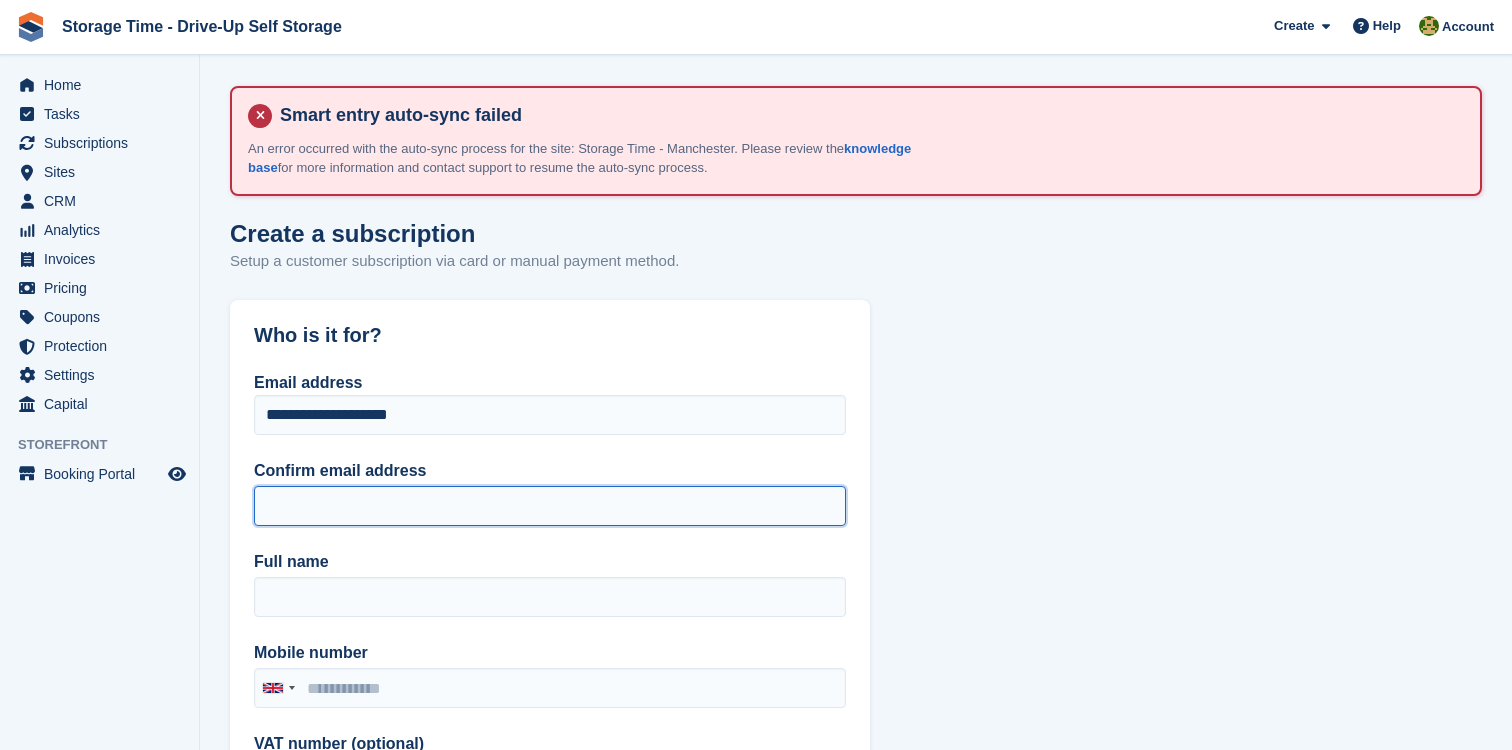 click on "Confirm email address" at bounding box center (550, 506) 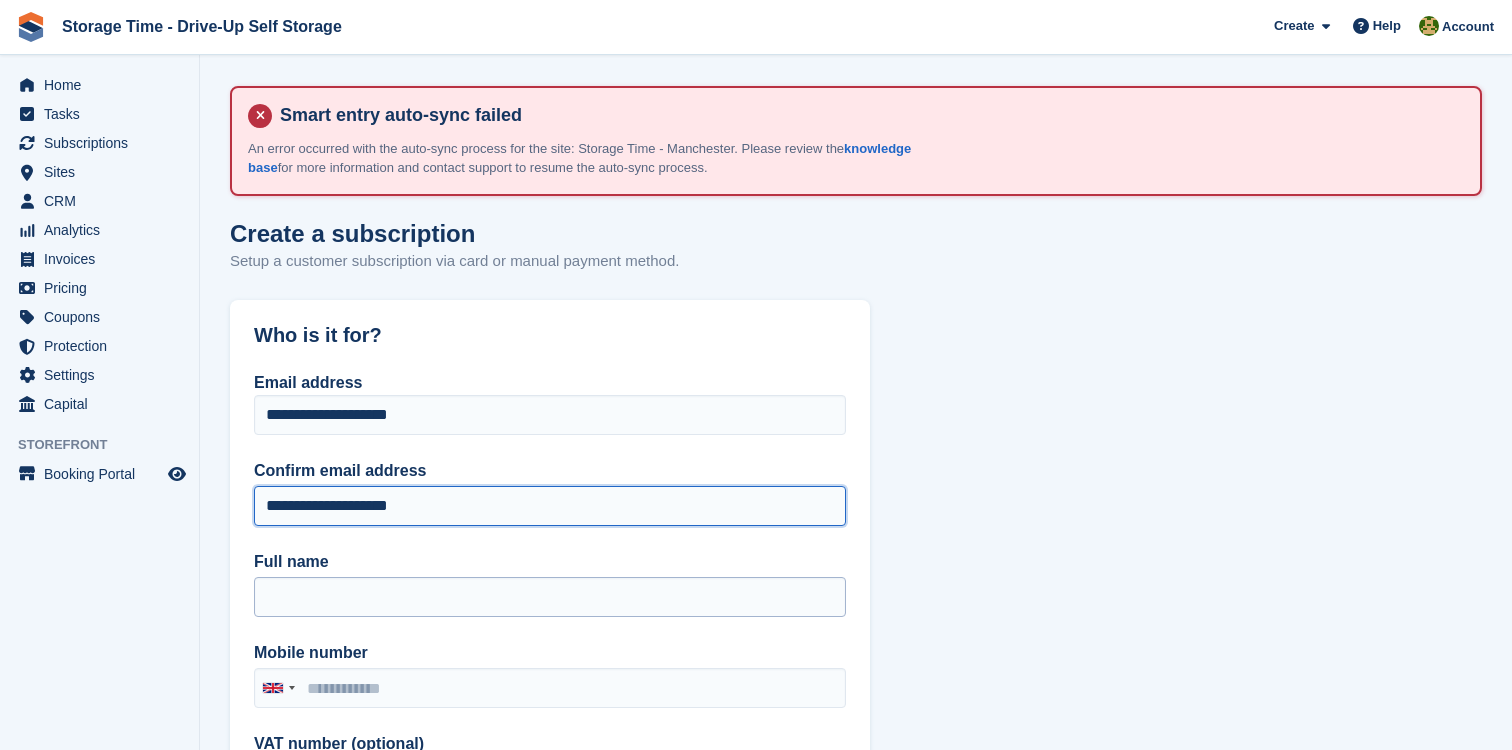 type on "**********" 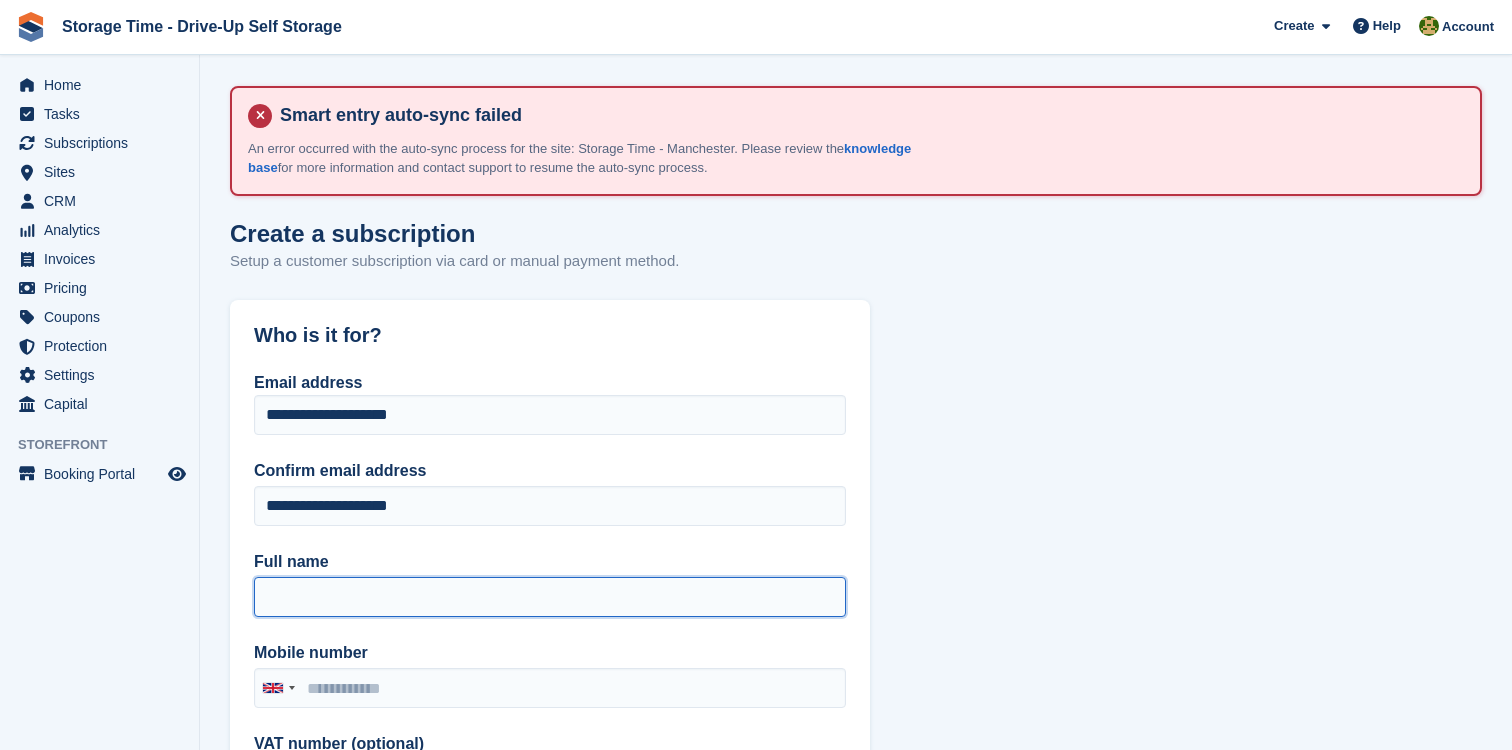 click on "Full name" at bounding box center [550, 597] 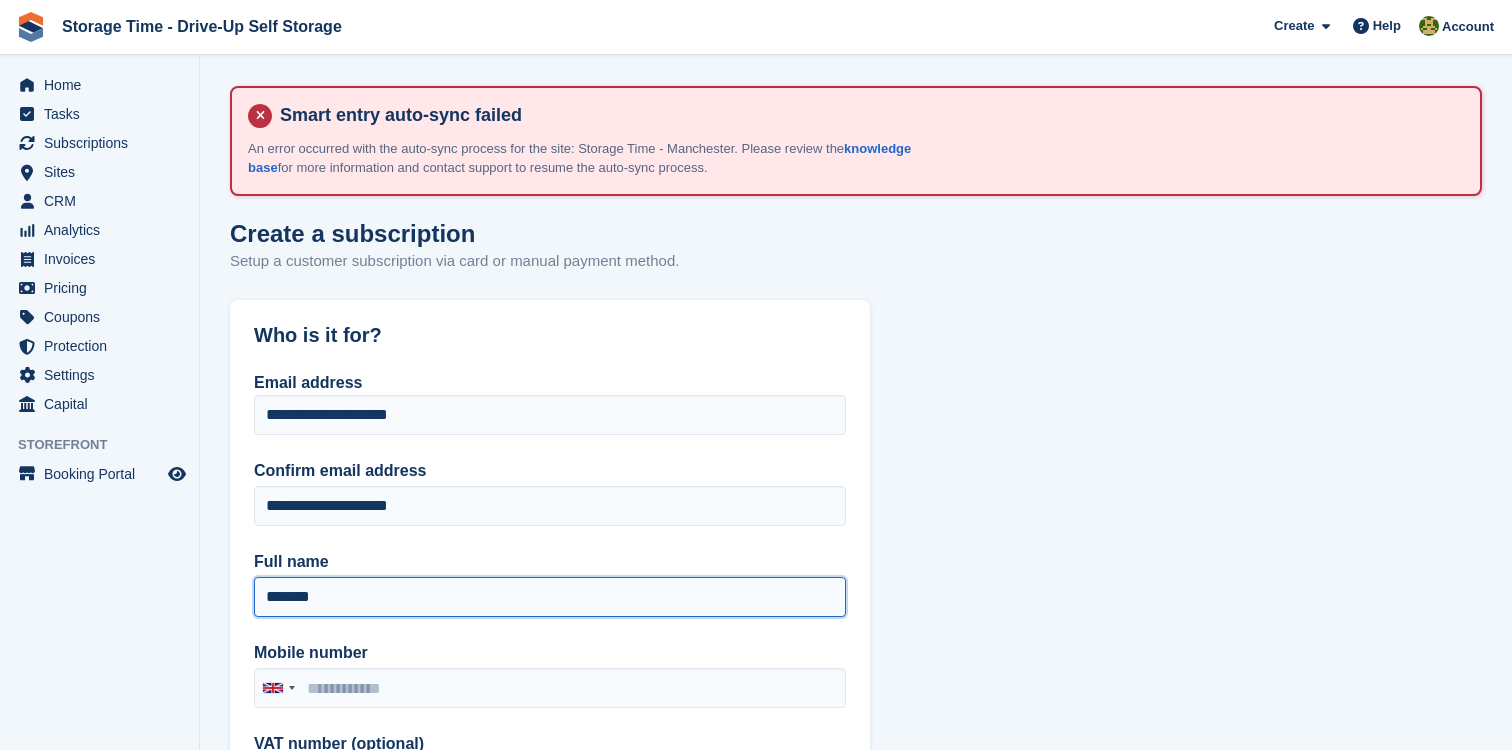 click on "*******" at bounding box center [550, 597] 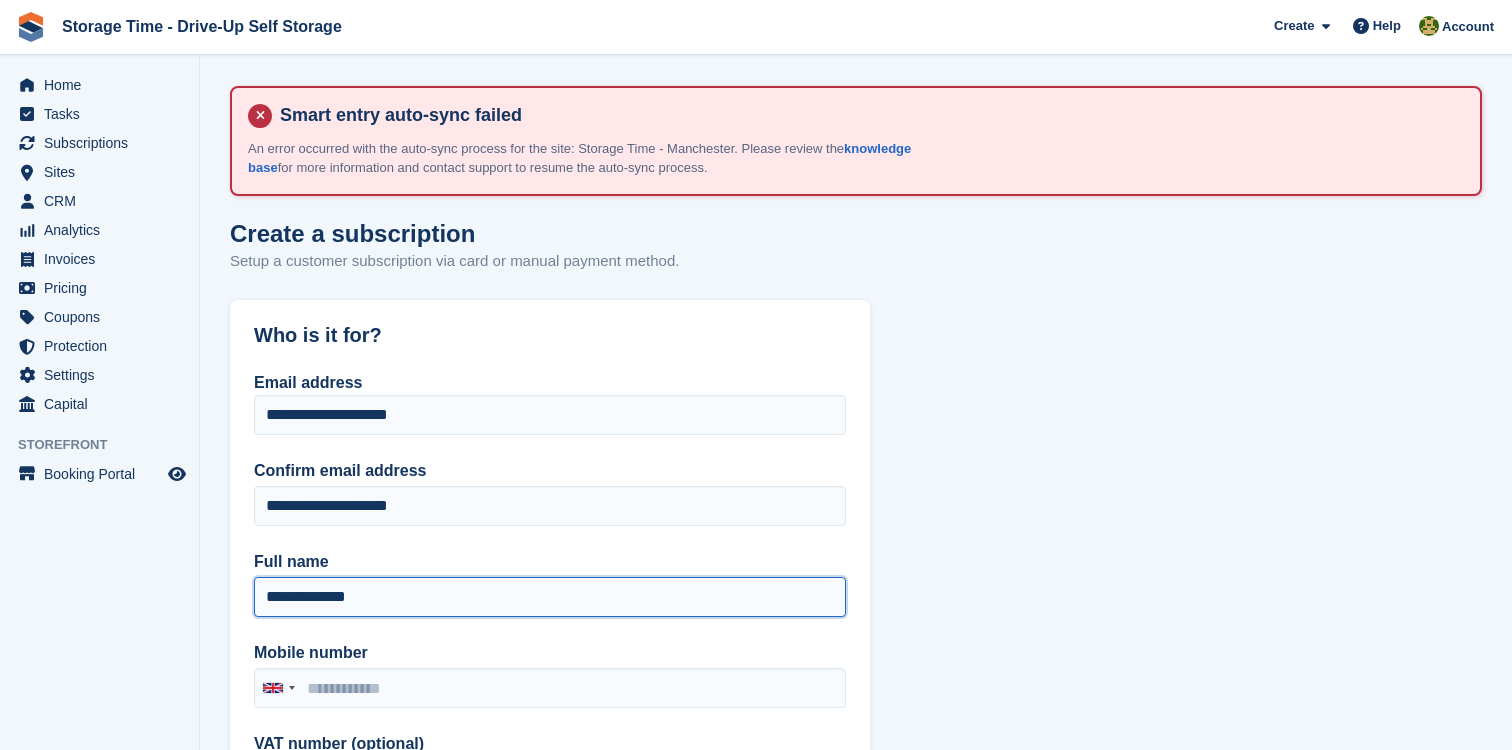 click on "**********" at bounding box center [550, 597] 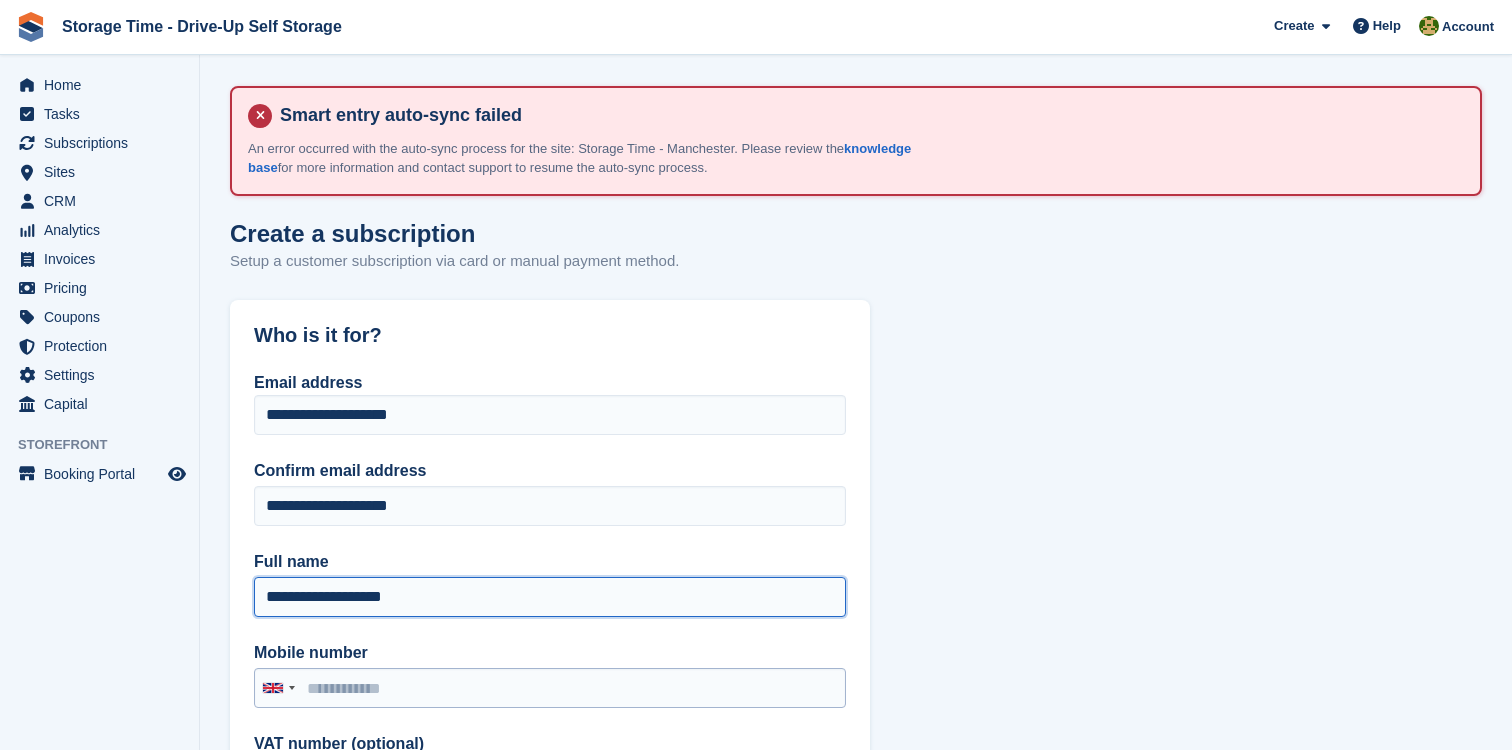 type on "**********" 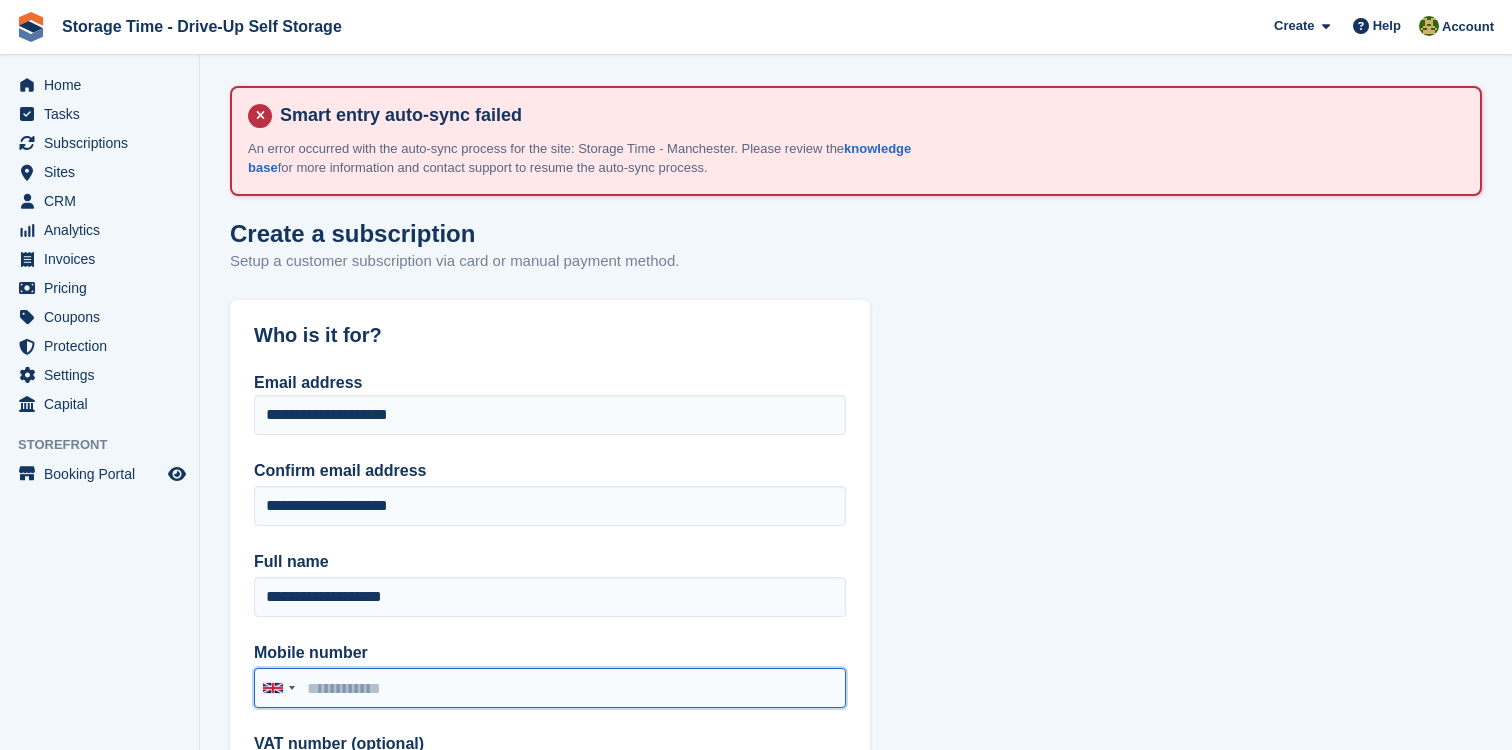 click on "Mobile number" at bounding box center (550, 688) 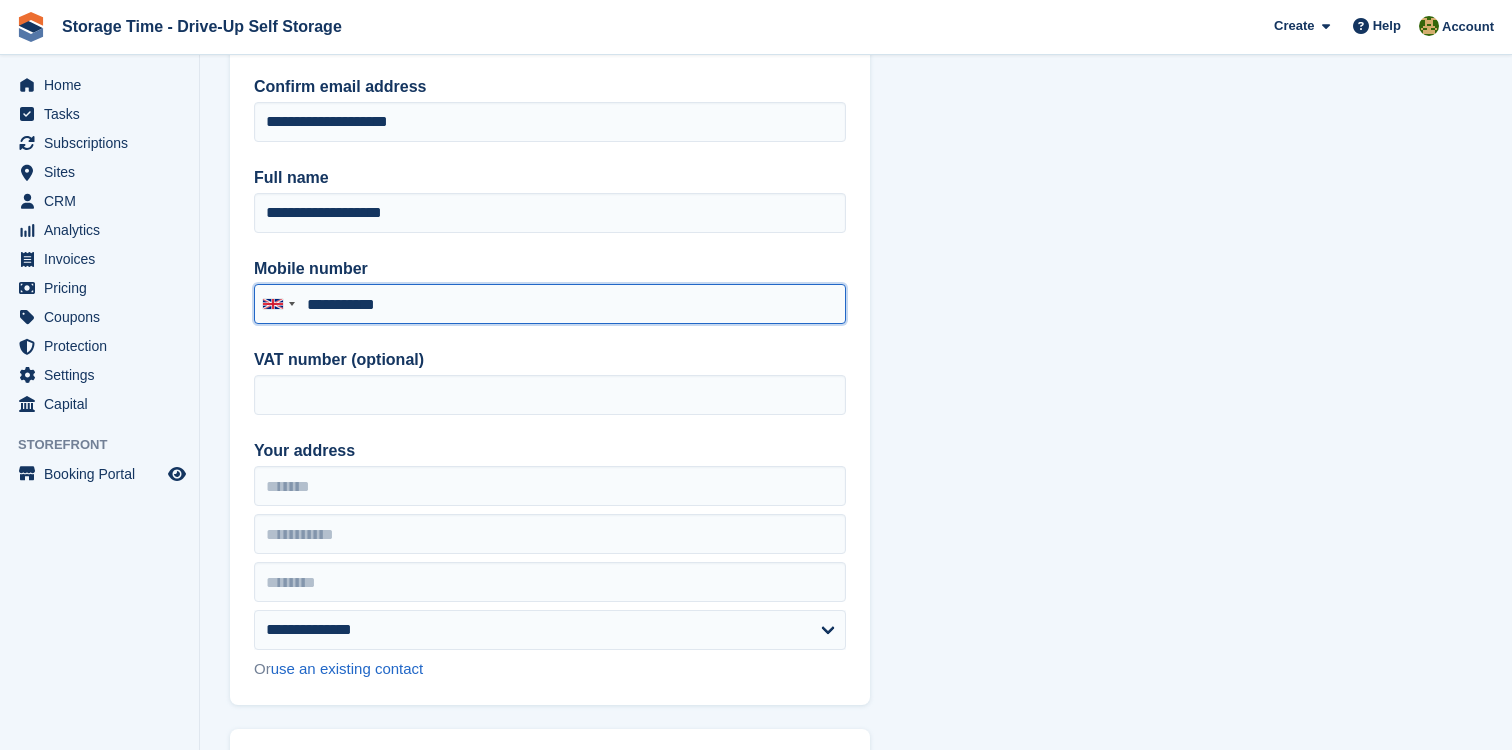 scroll, scrollTop: 443, scrollLeft: 0, axis: vertical 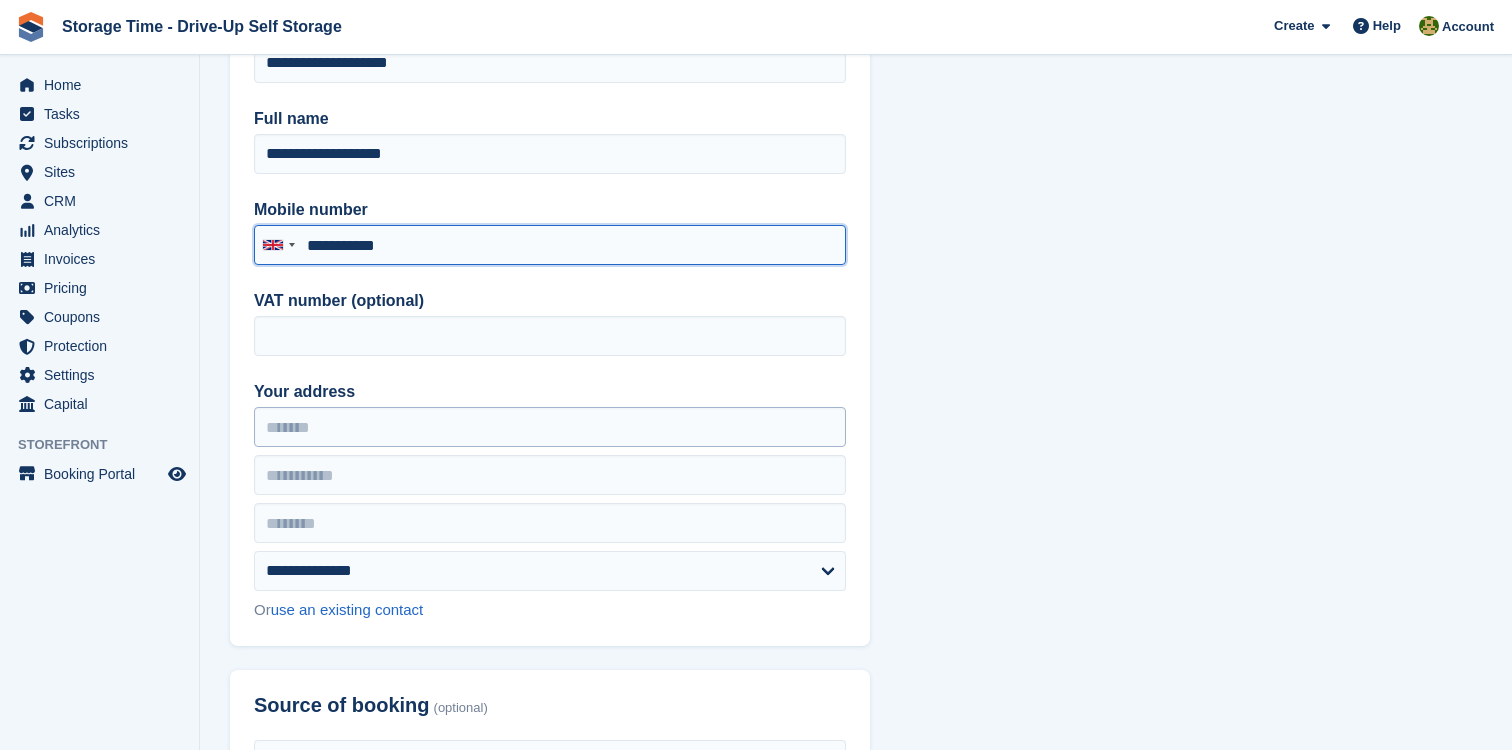 type on "**********" 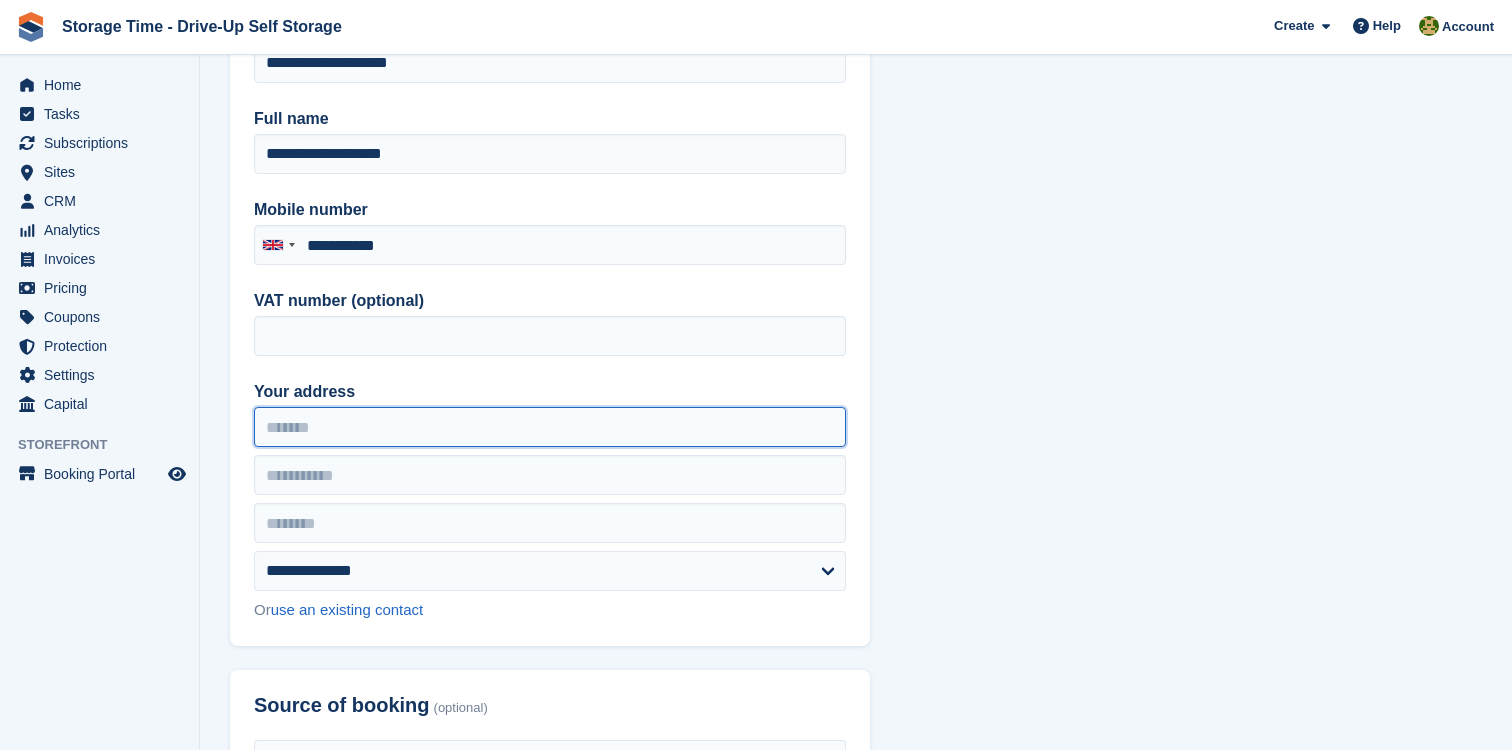 click on "Your address" at bounding box center [550, 427] 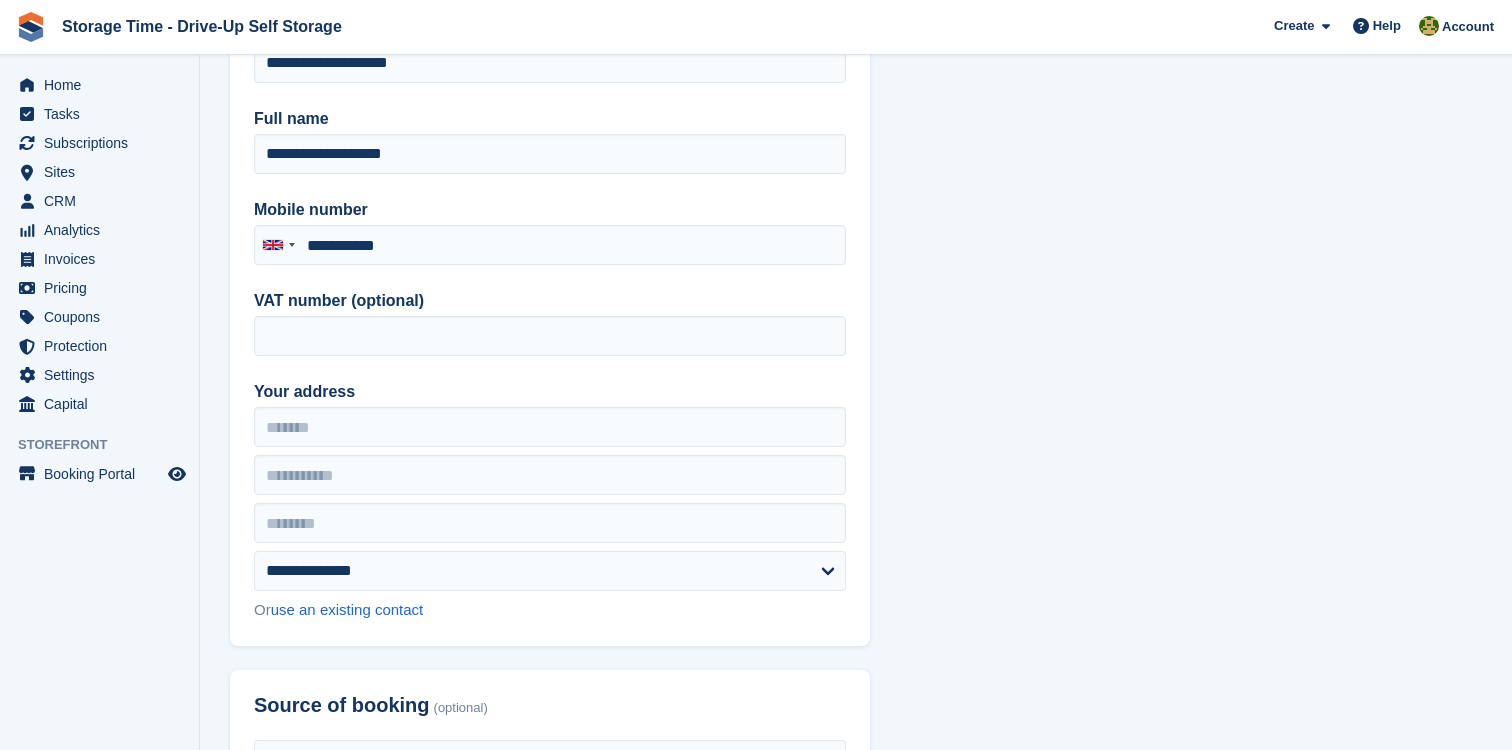 click on "**********" at bounding box center (550, 287) 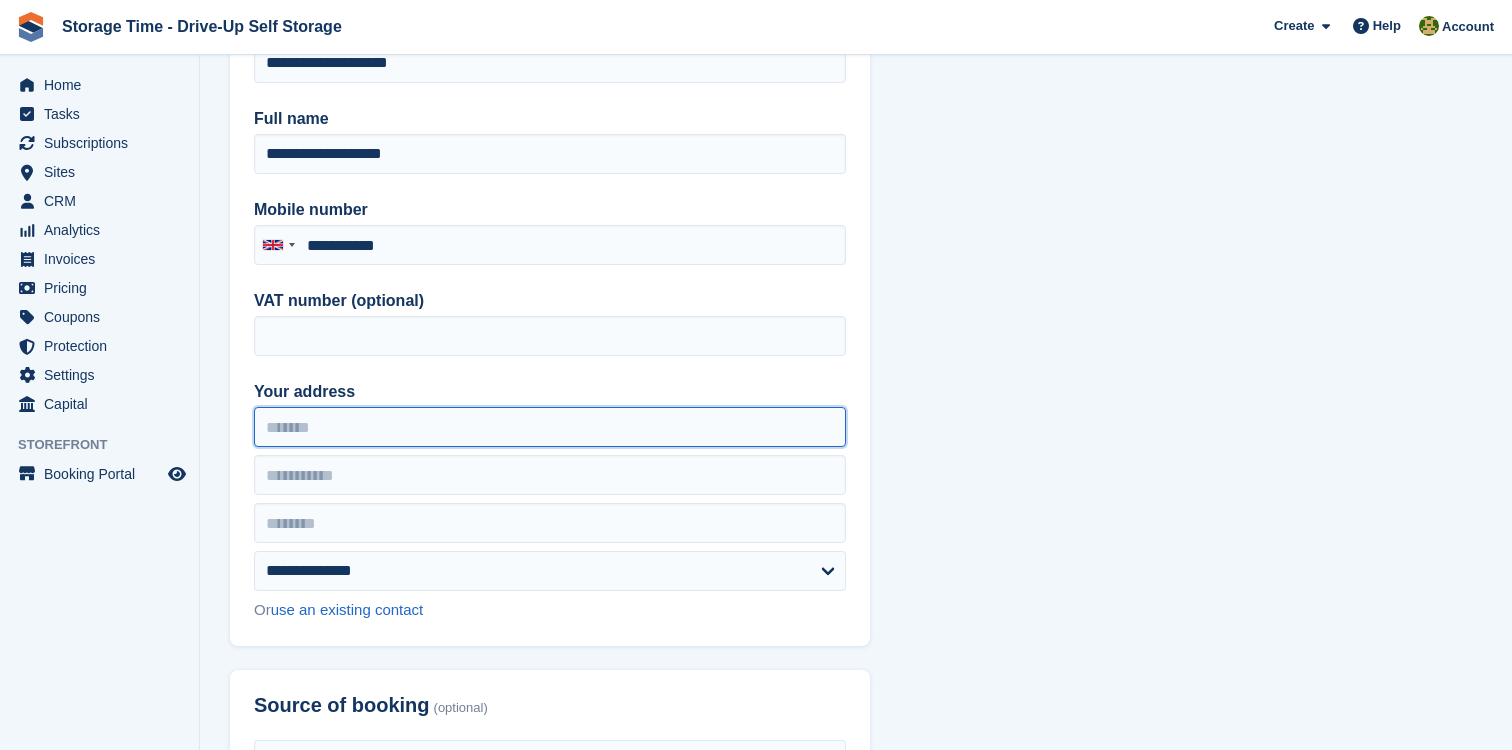 click on "Your address" at bounding box center [550, 427] 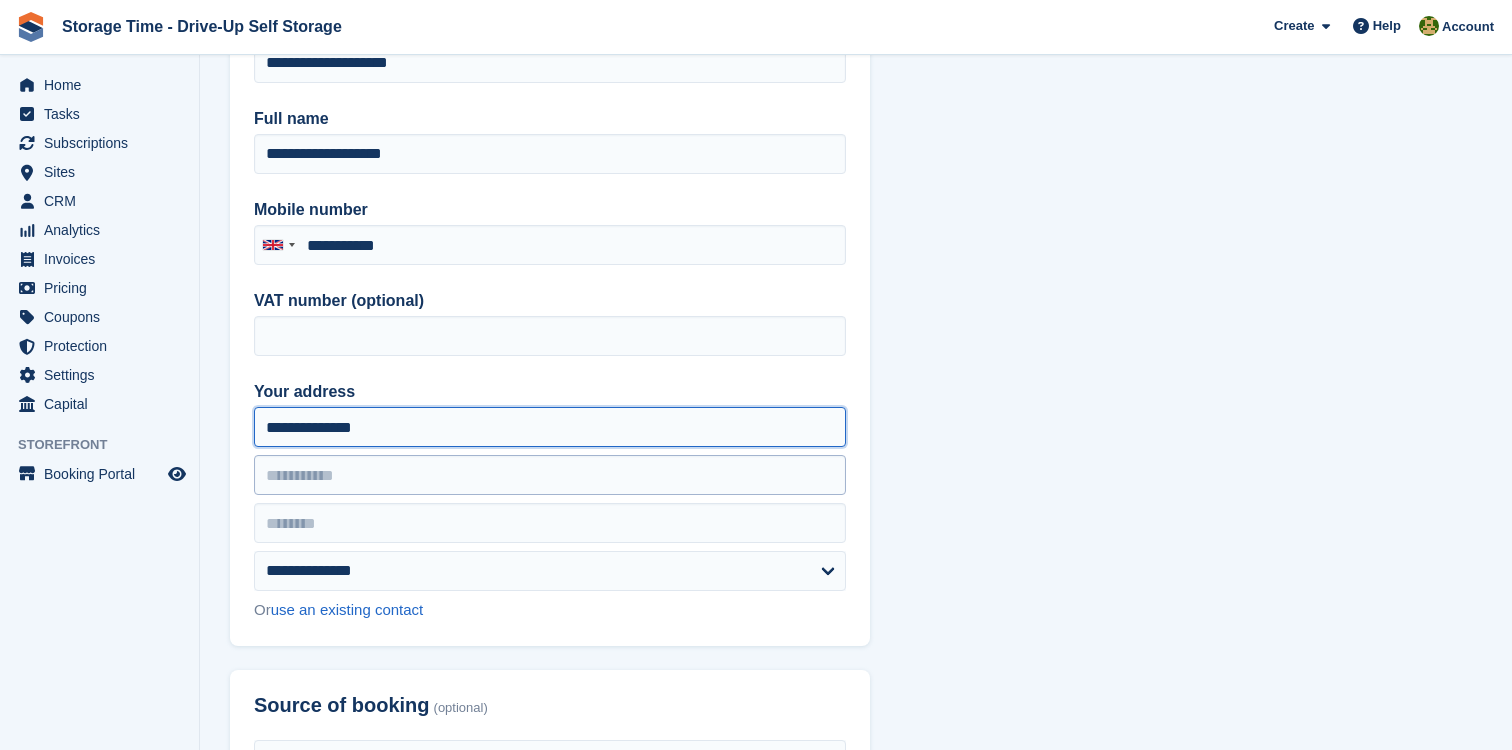 type on "**********" 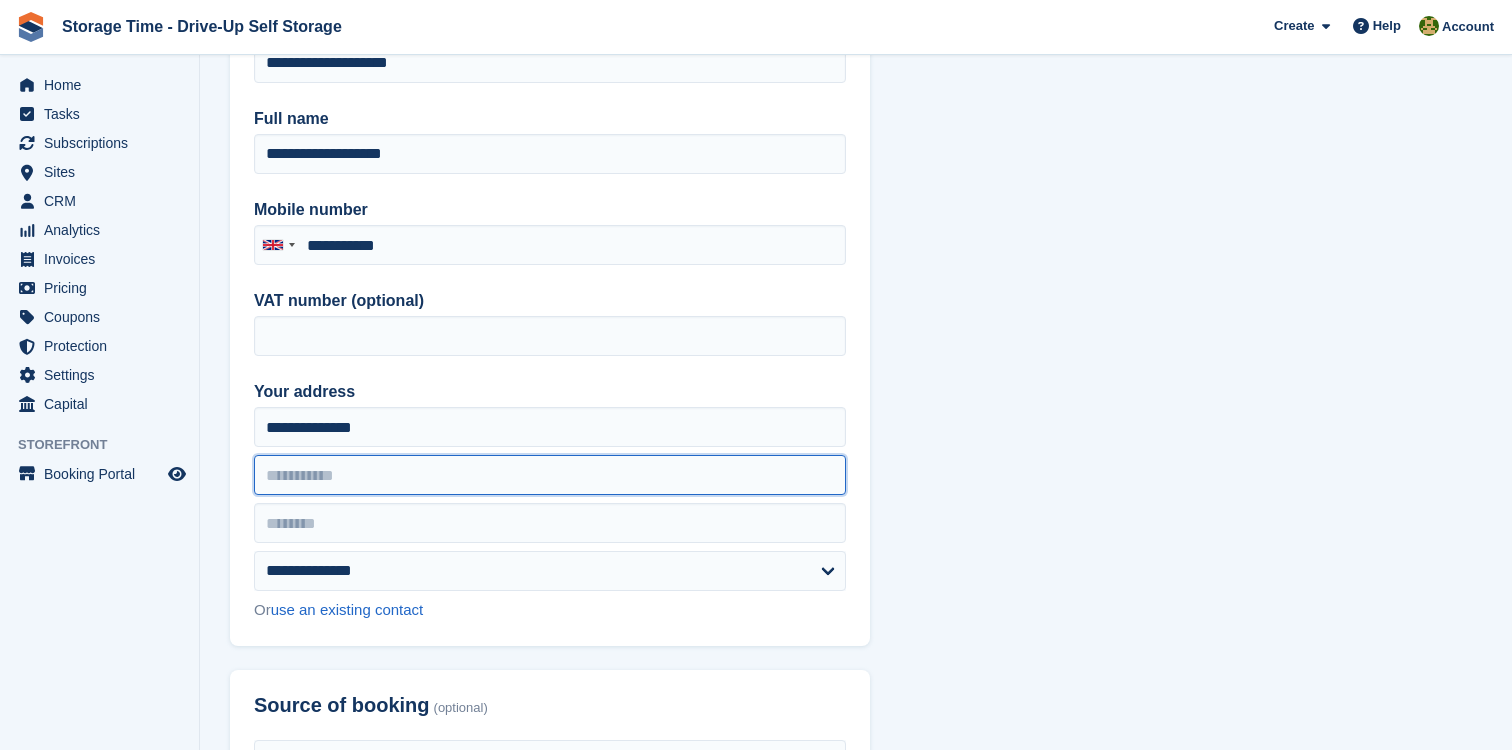 click at bounding box center (550, 475) 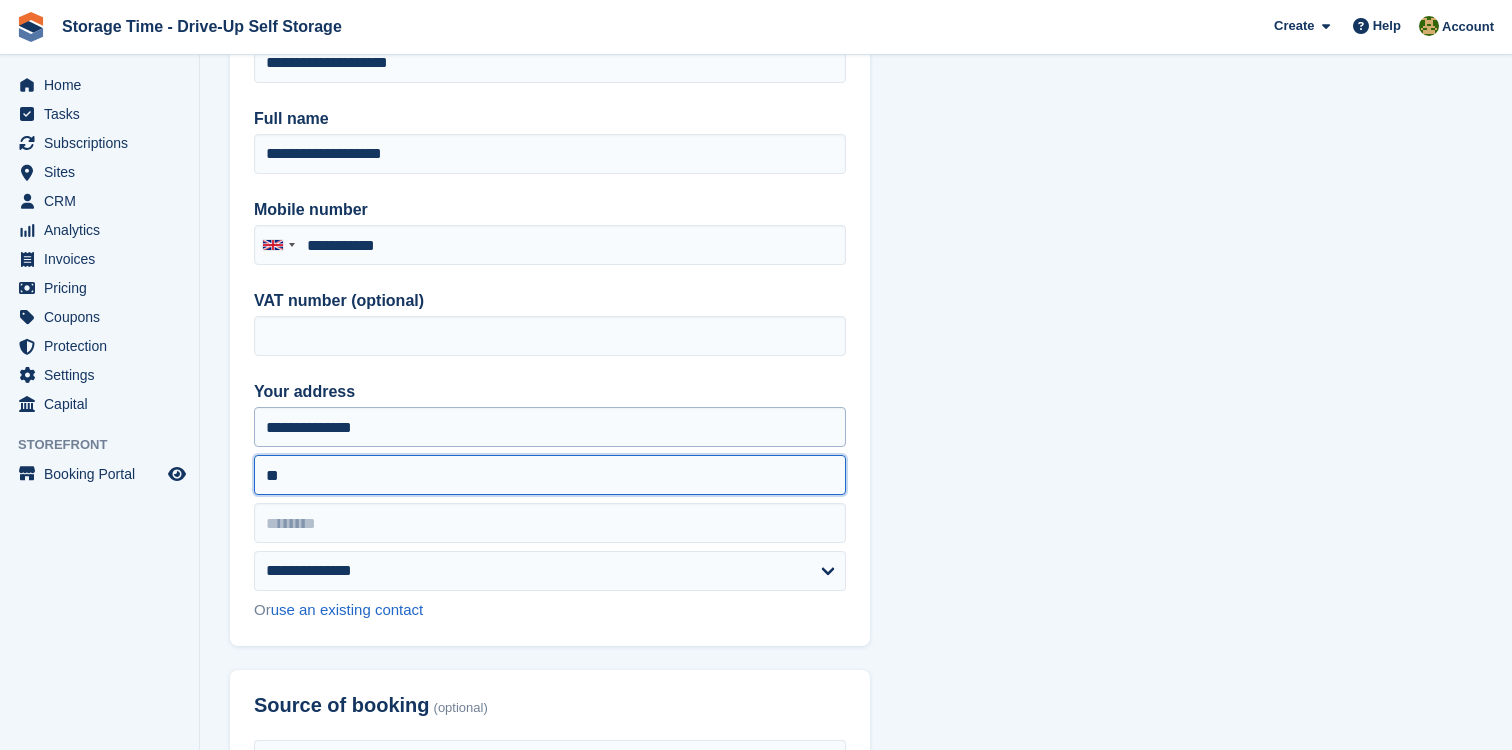 type on "*" 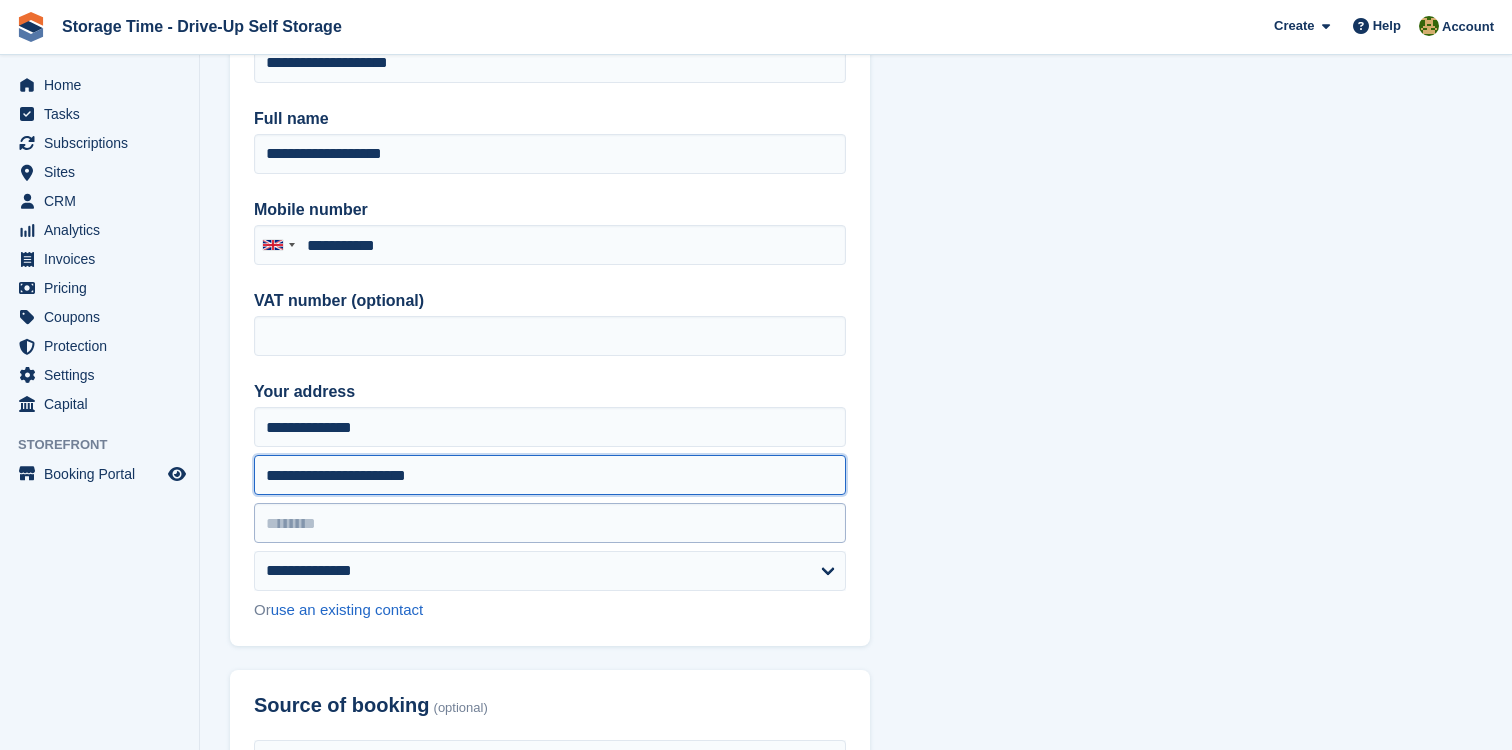 type on "**********" 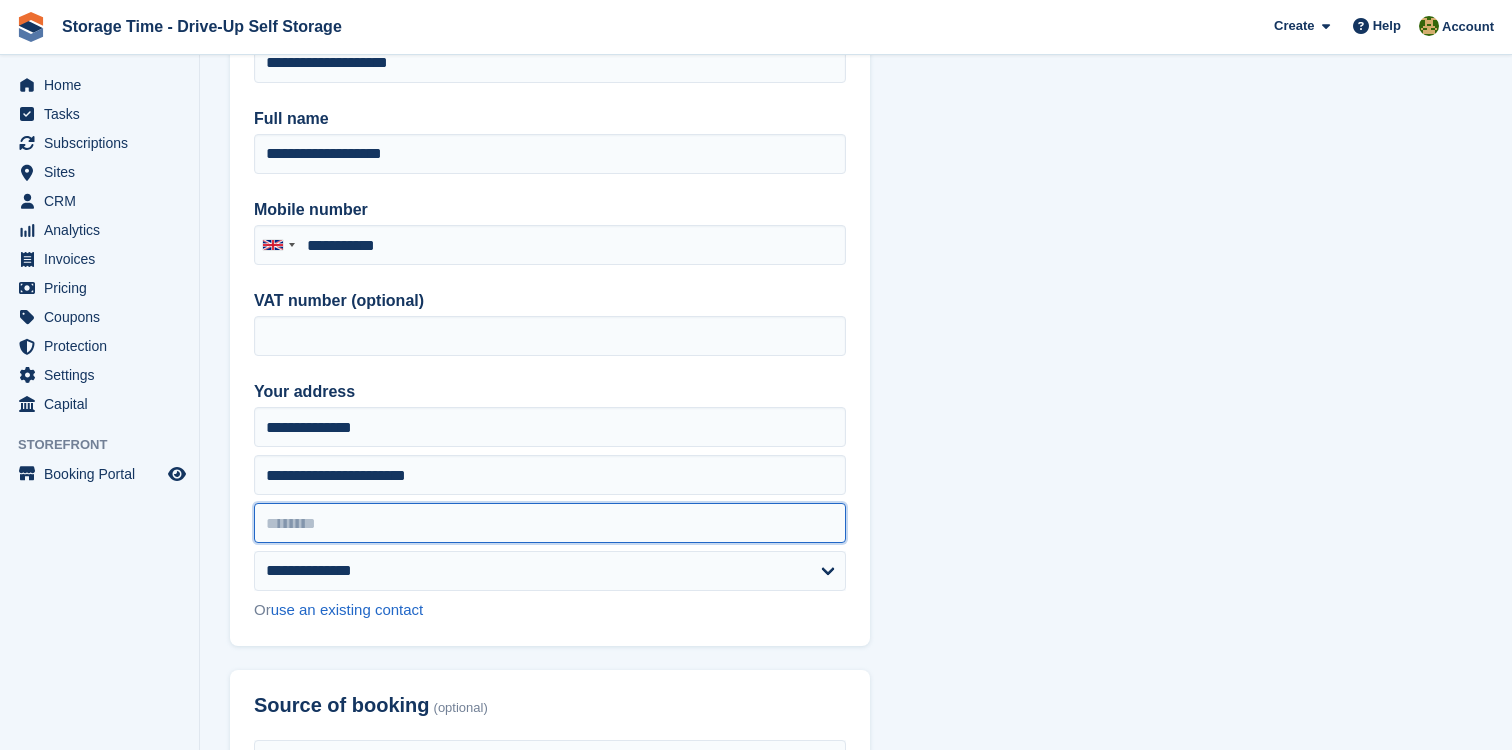 click at bounding box center [550, 523] 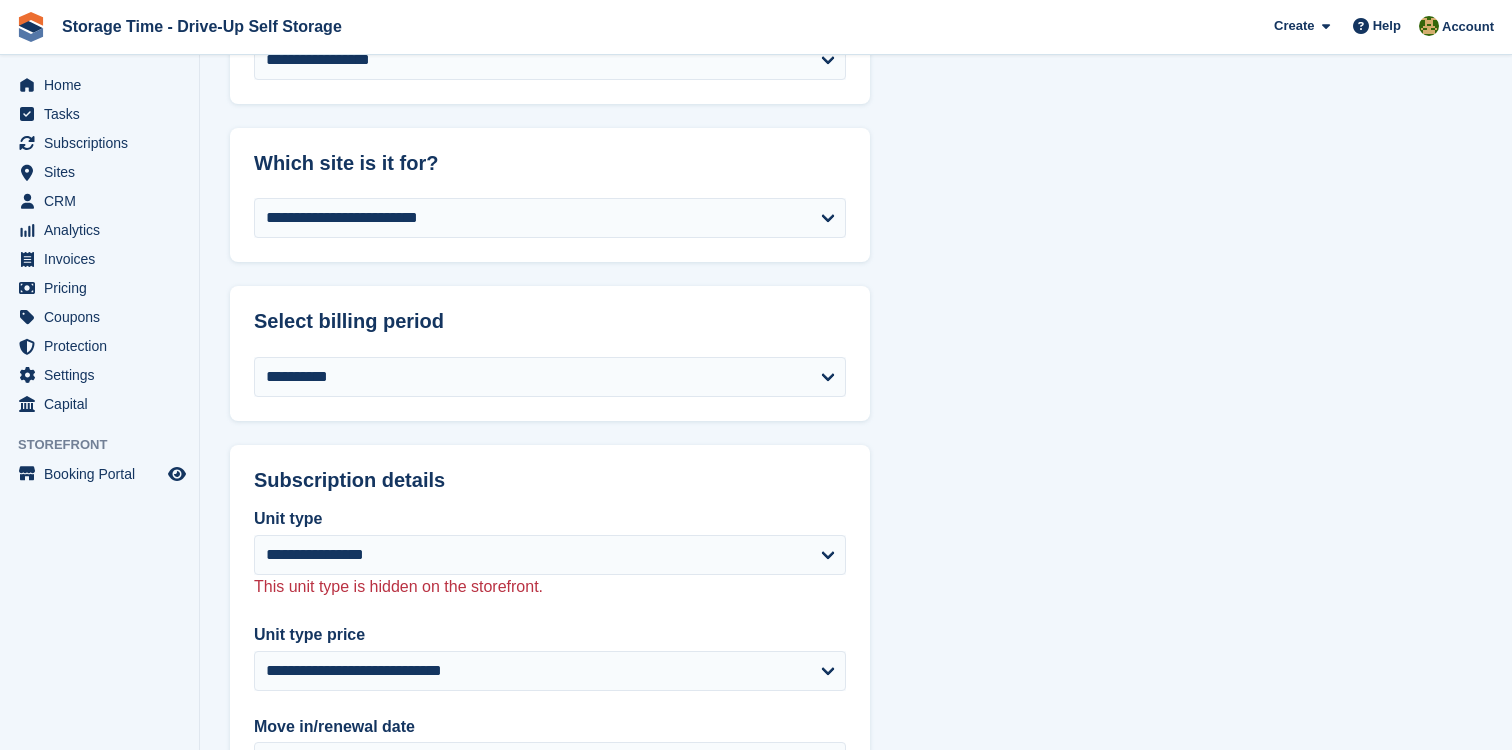 scroll, scrollTop: 1371, scrollLeft: 0, axis: vertical 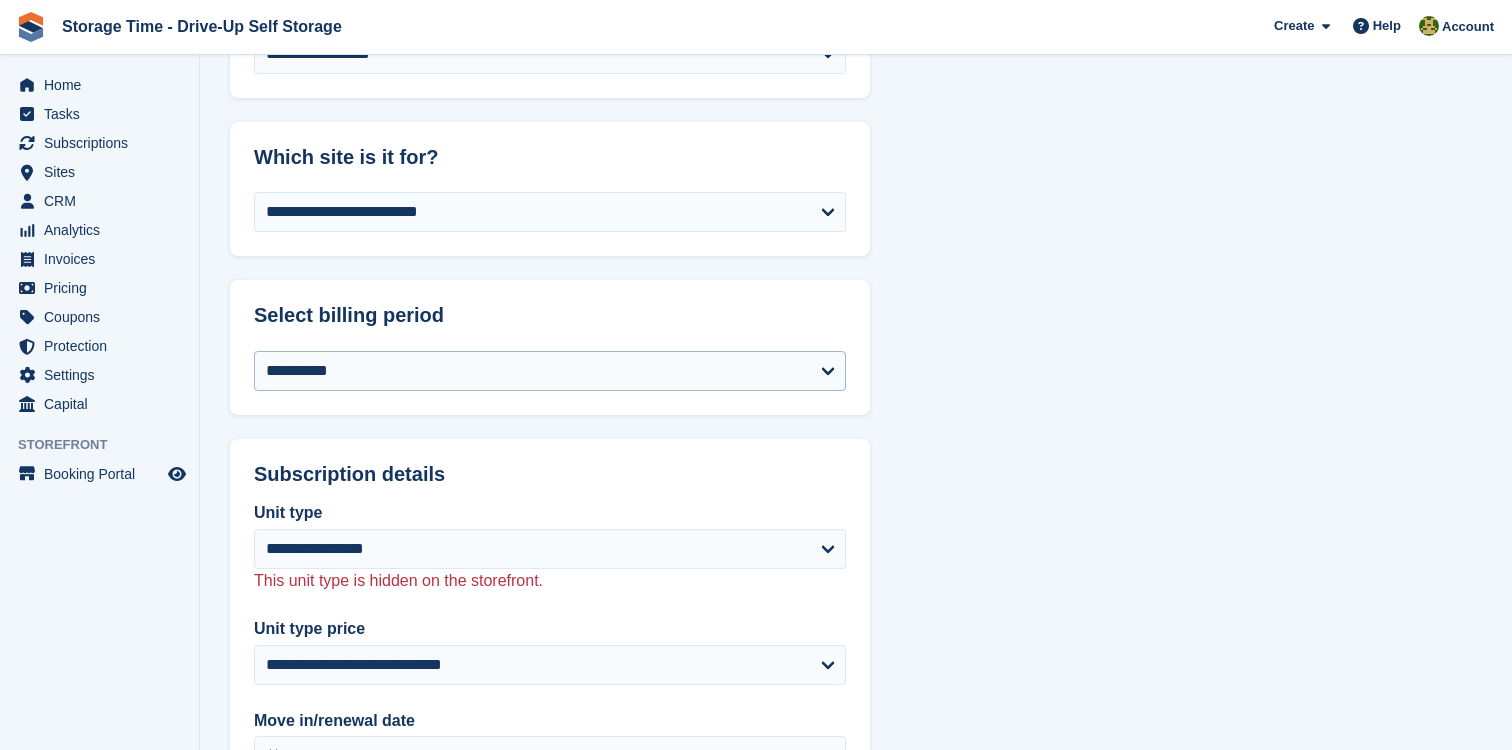 type on "*******" 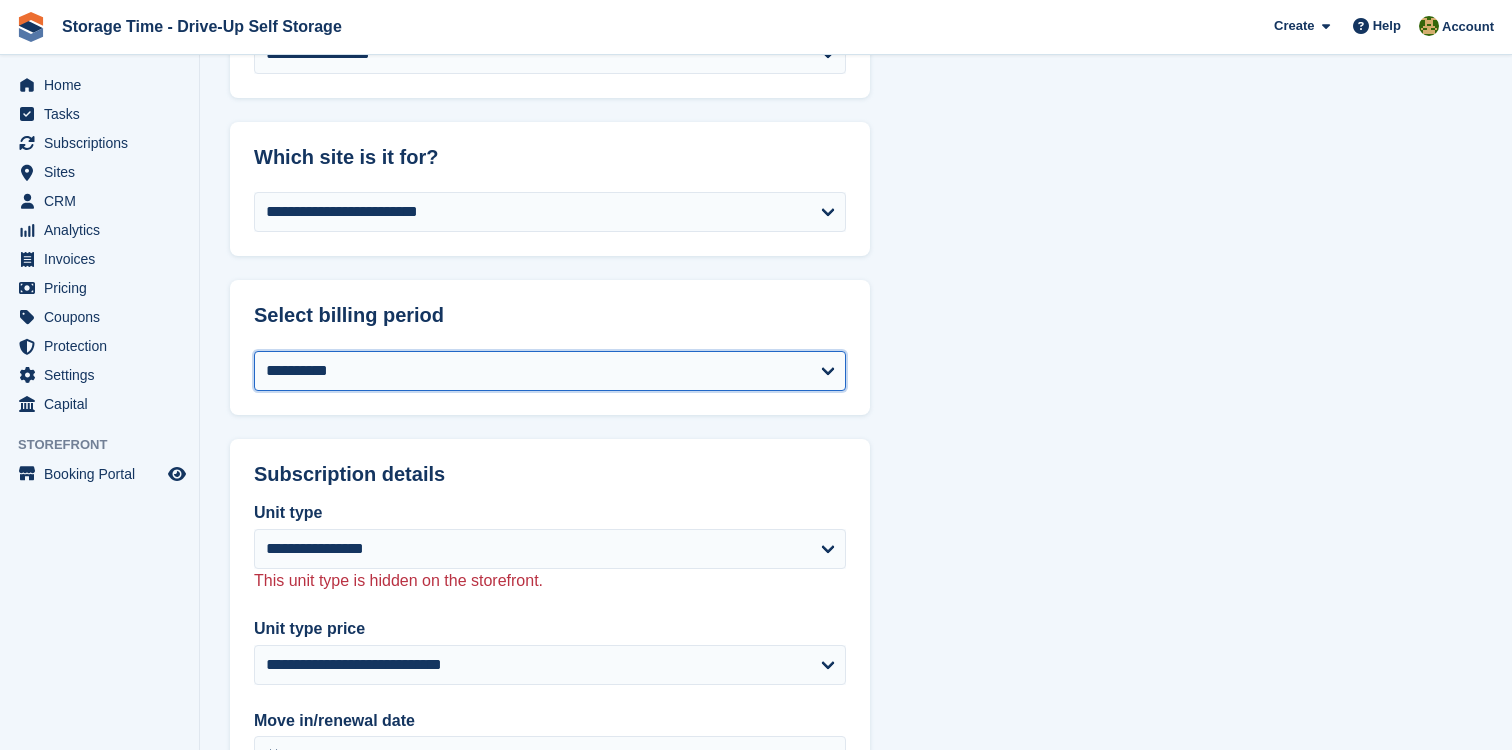 click on "**********" at bounding box center [550, 371] 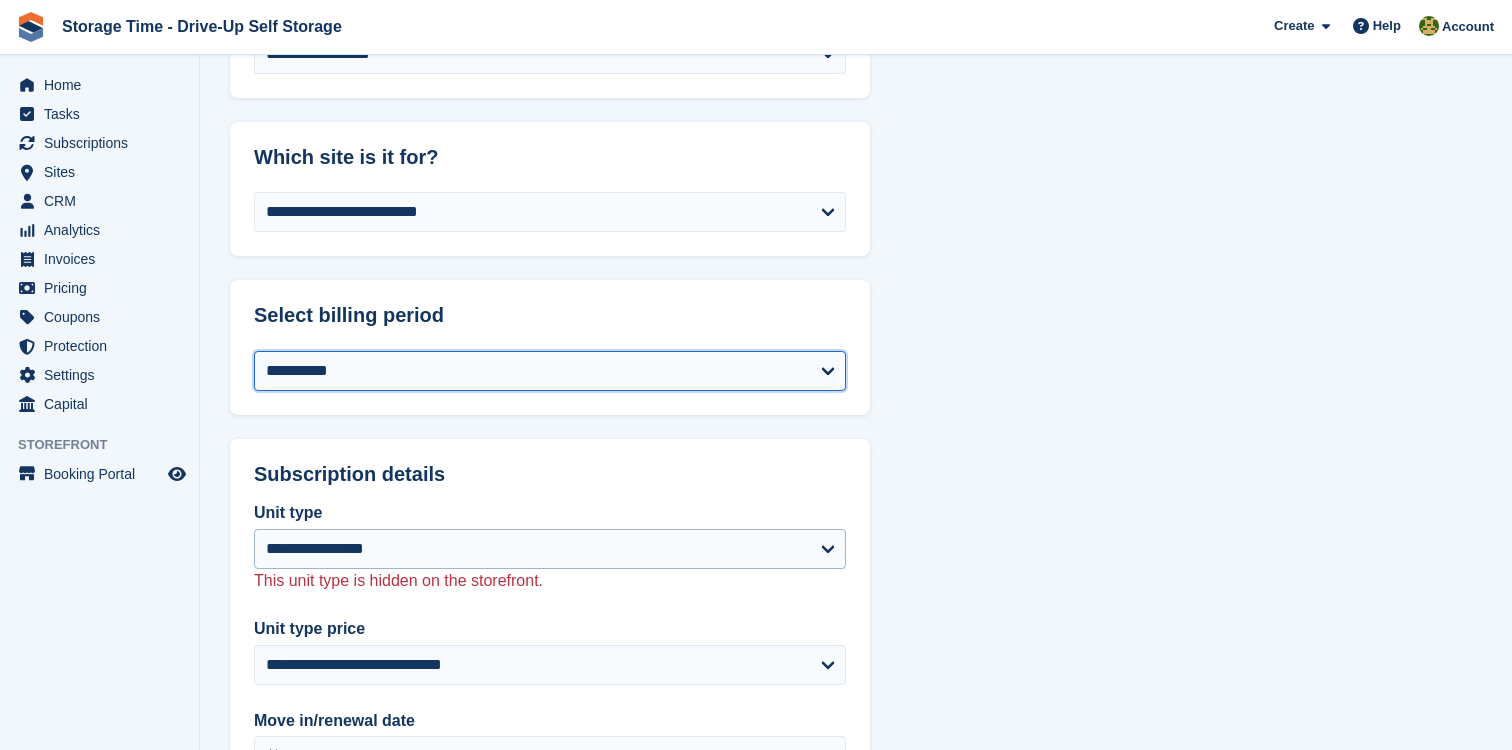 select on "**********" 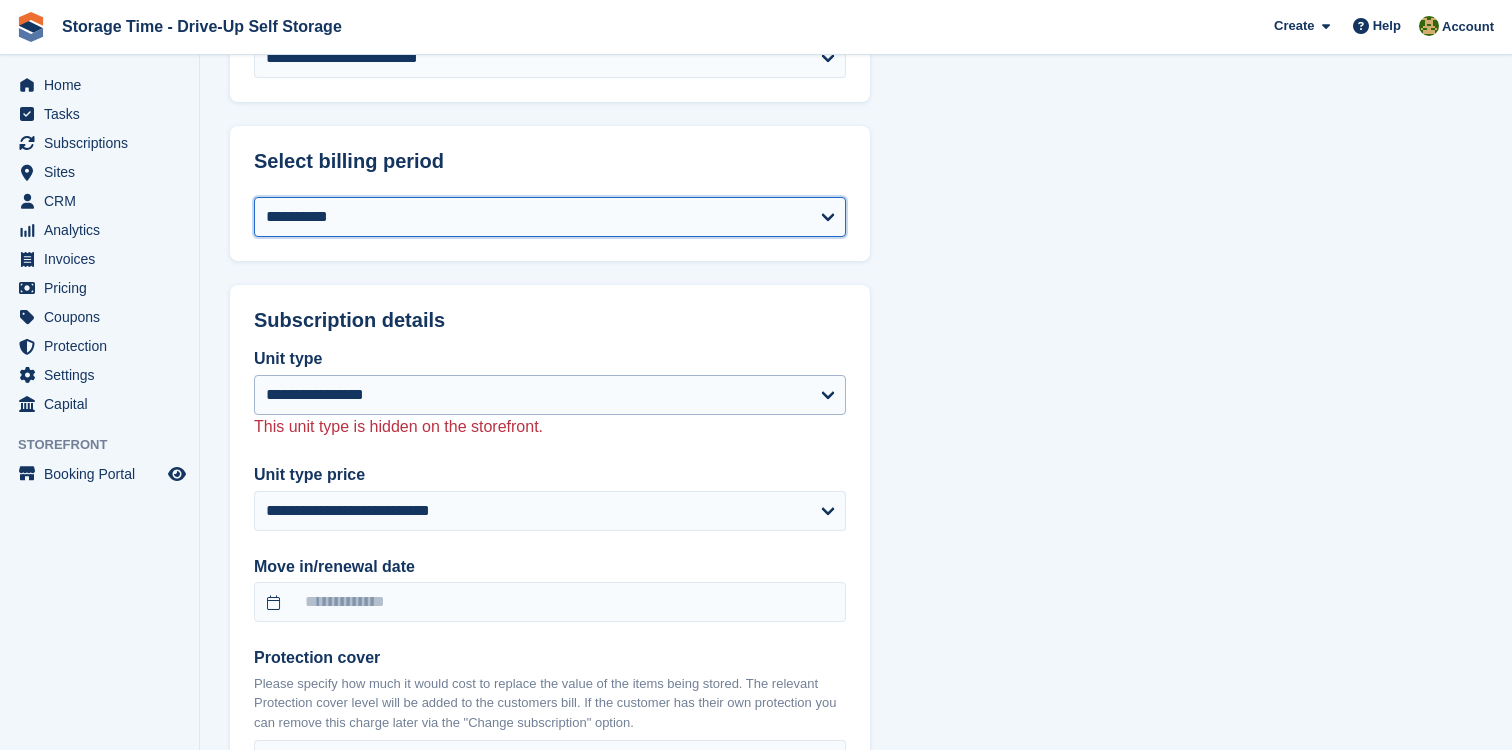 scroll, scrollTop: 1562, scrollLeft: 0, axis: vertical 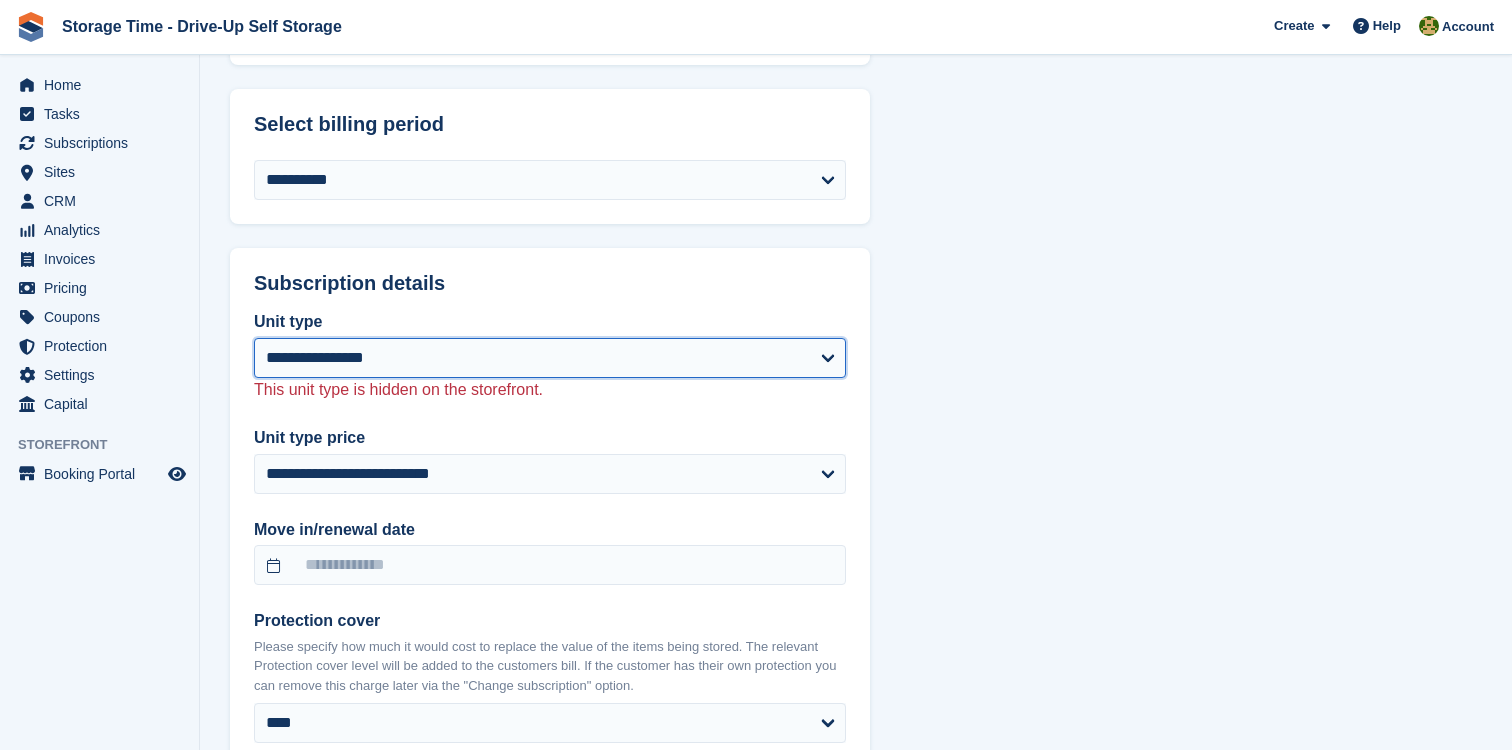 click on "**********" at bounding box center (550, 358) 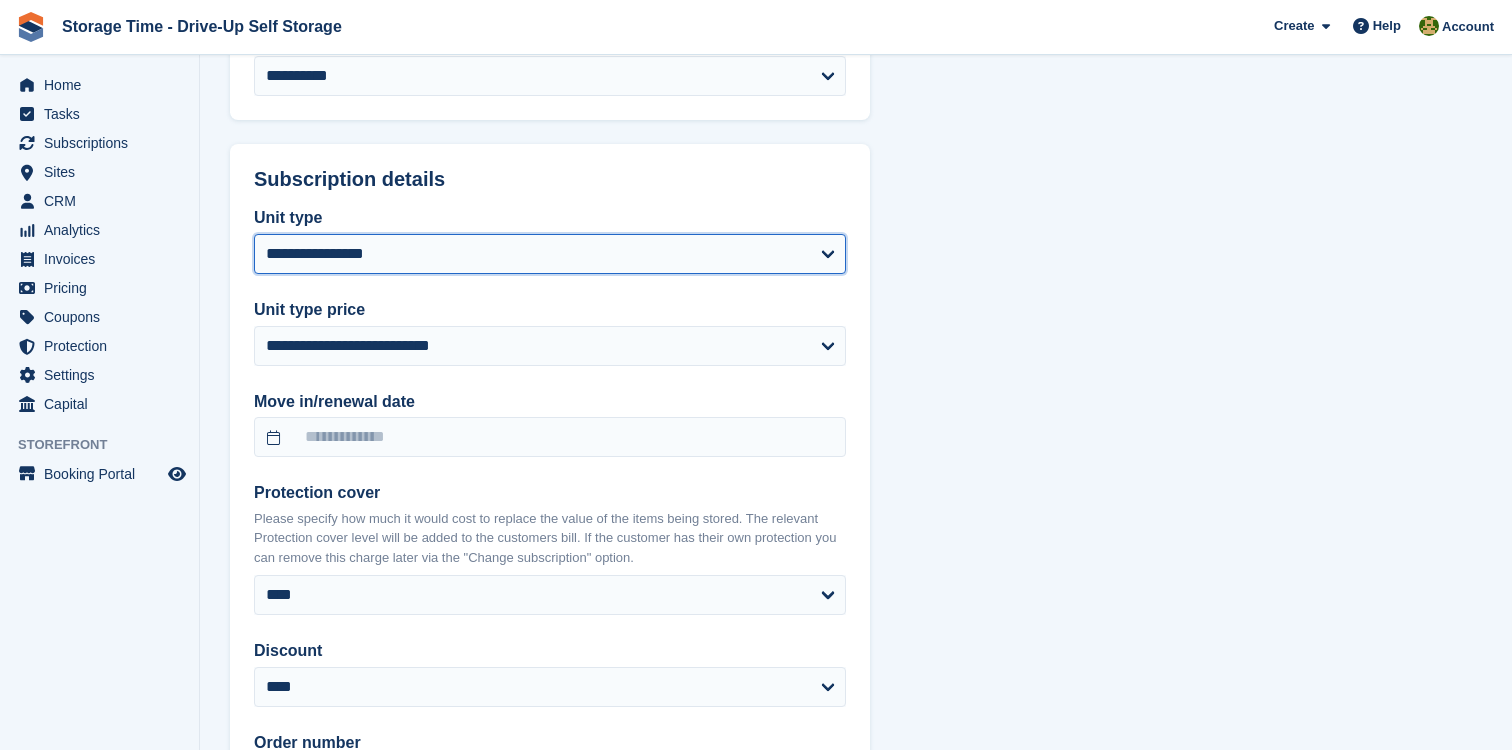 scroll, scrollTop: 1672, scrollLeft: 0, axis: vertical 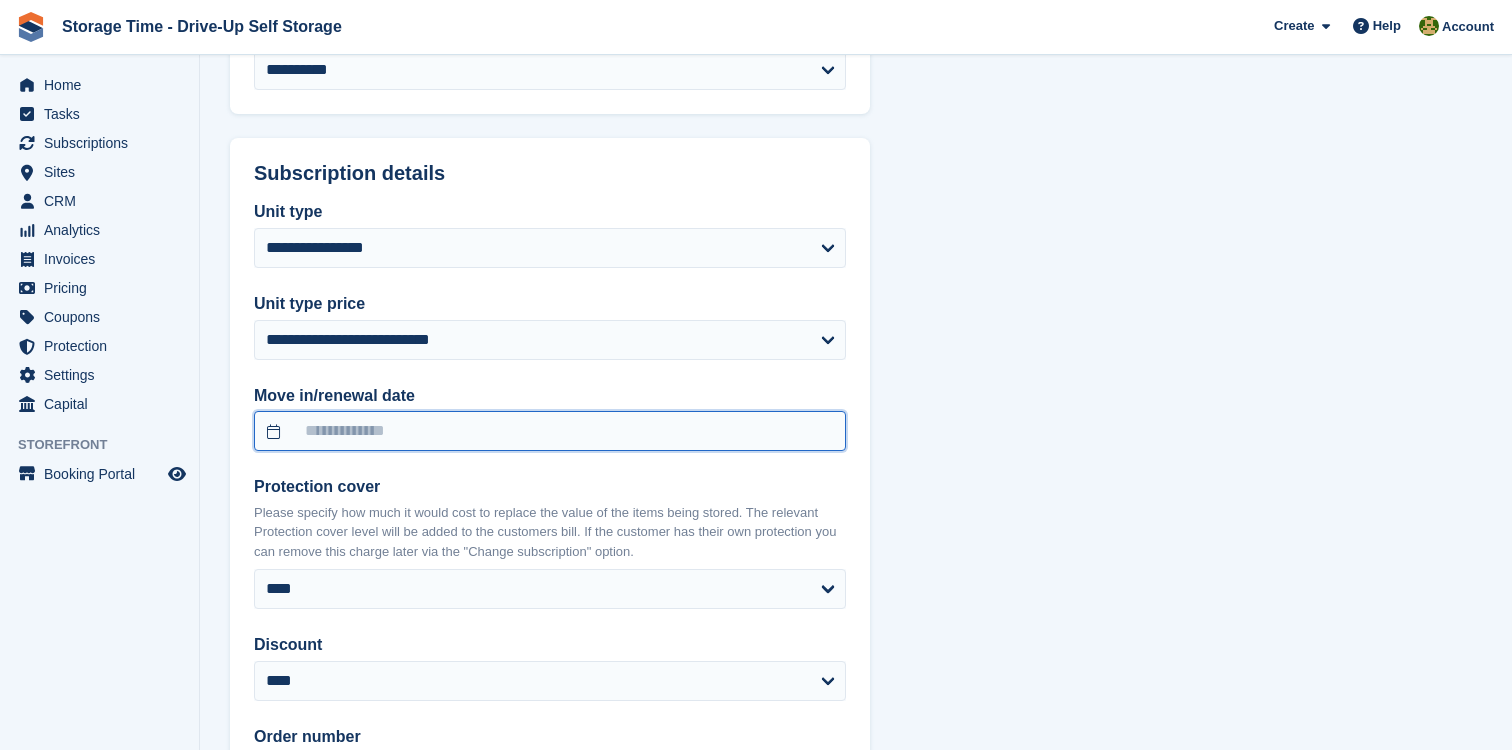 click at bounding box center [550, 431] 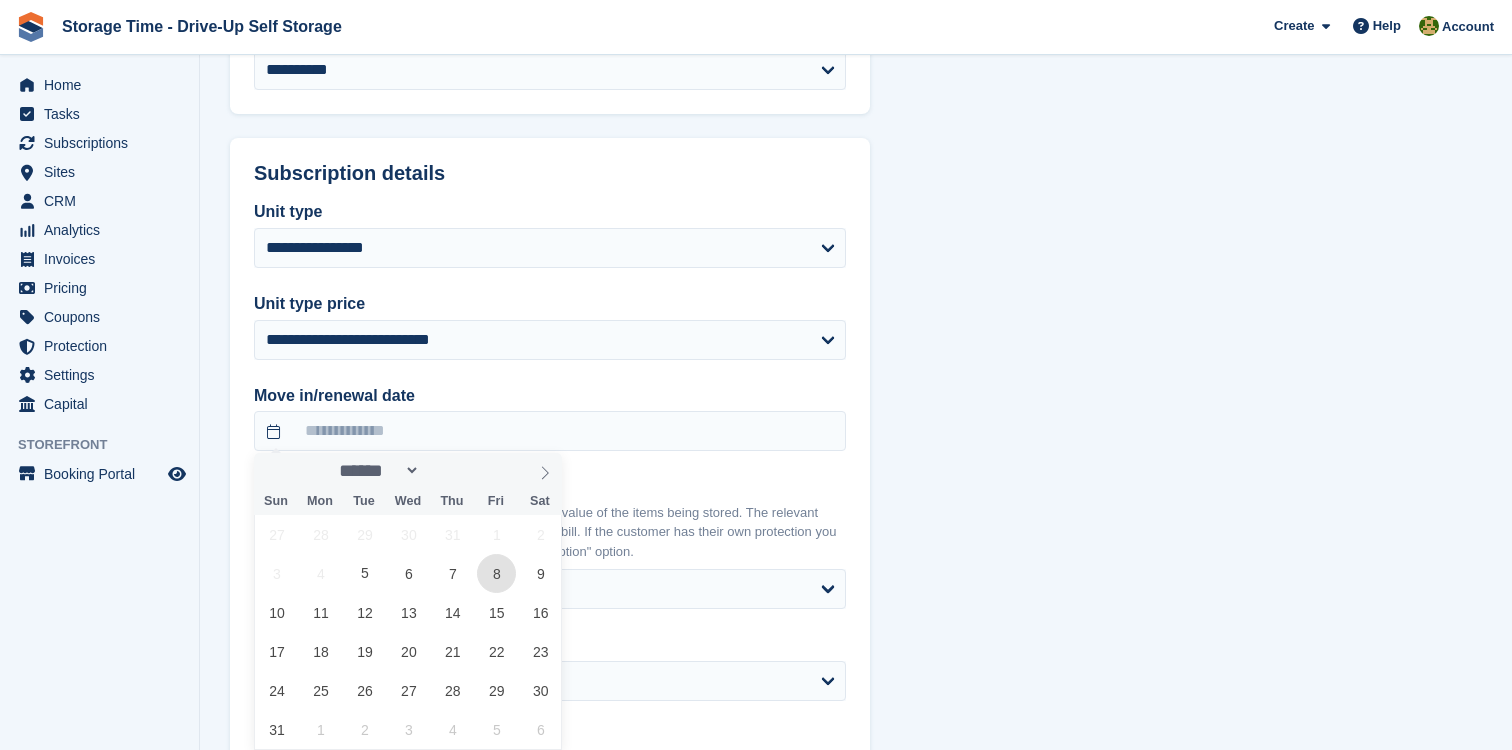 click on "8" at bounding box center (496, 573) 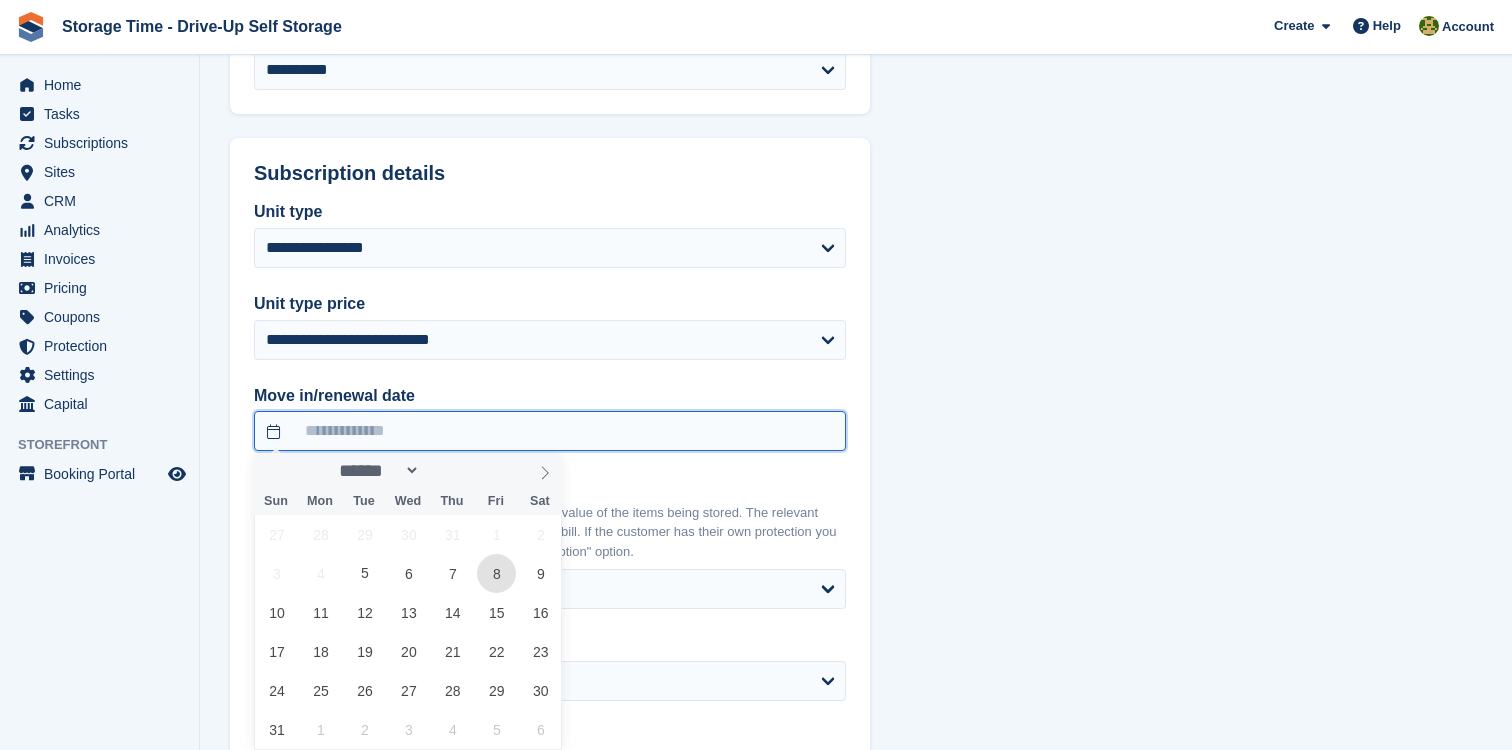 type on "**********" 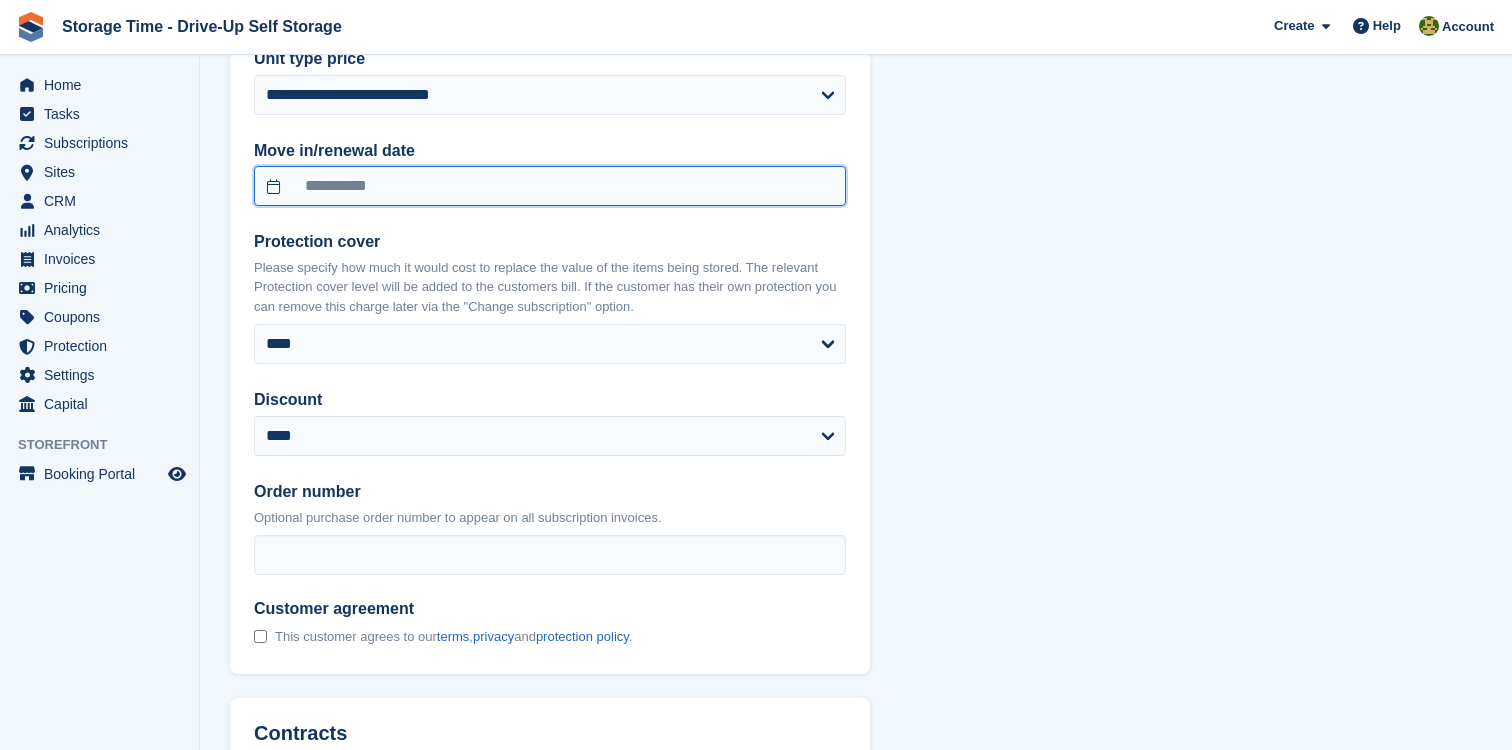 scroll, scrollTop: 1923, scrollLeft: 0, axis: vertical 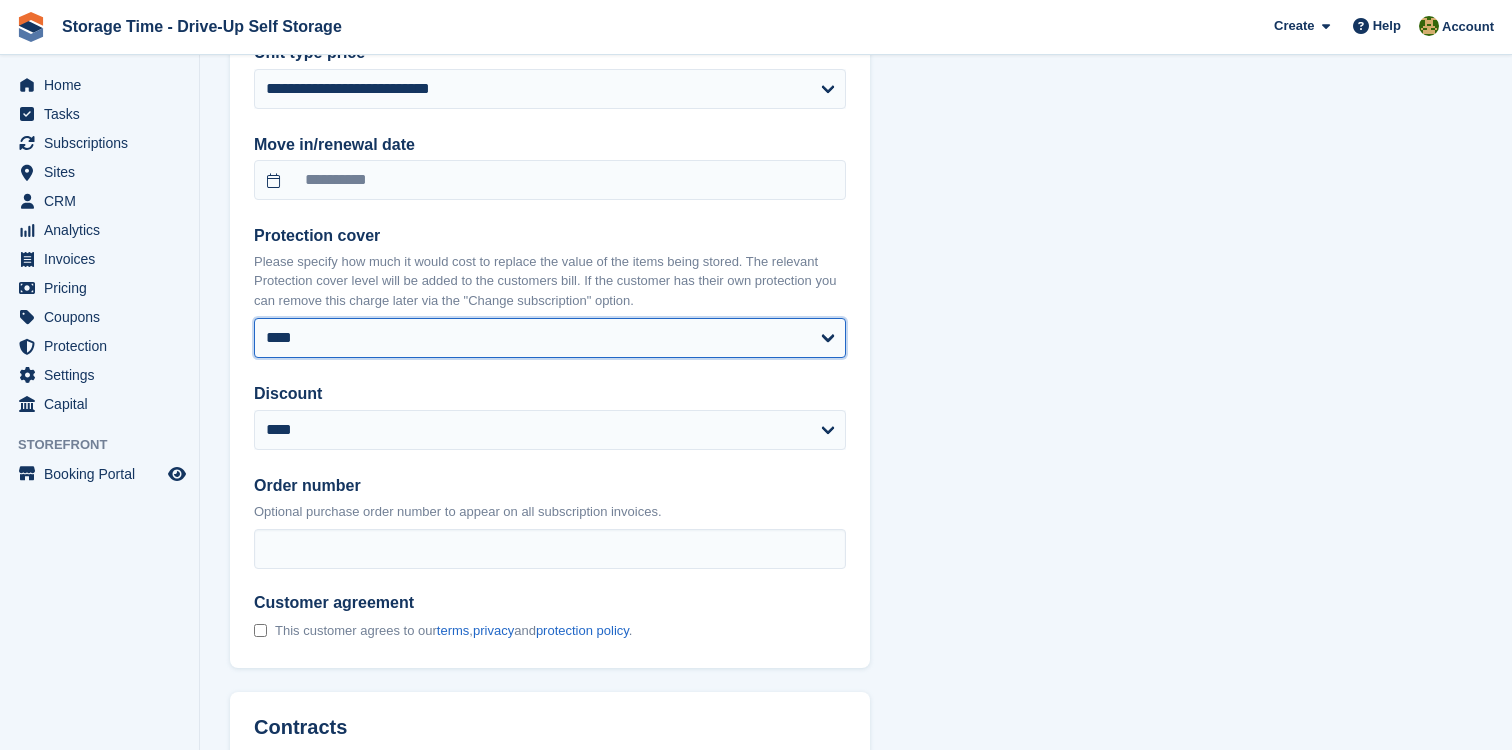 click on "****
******
******
******
******
*******
*******
*******" at bounding box center (550, 338) 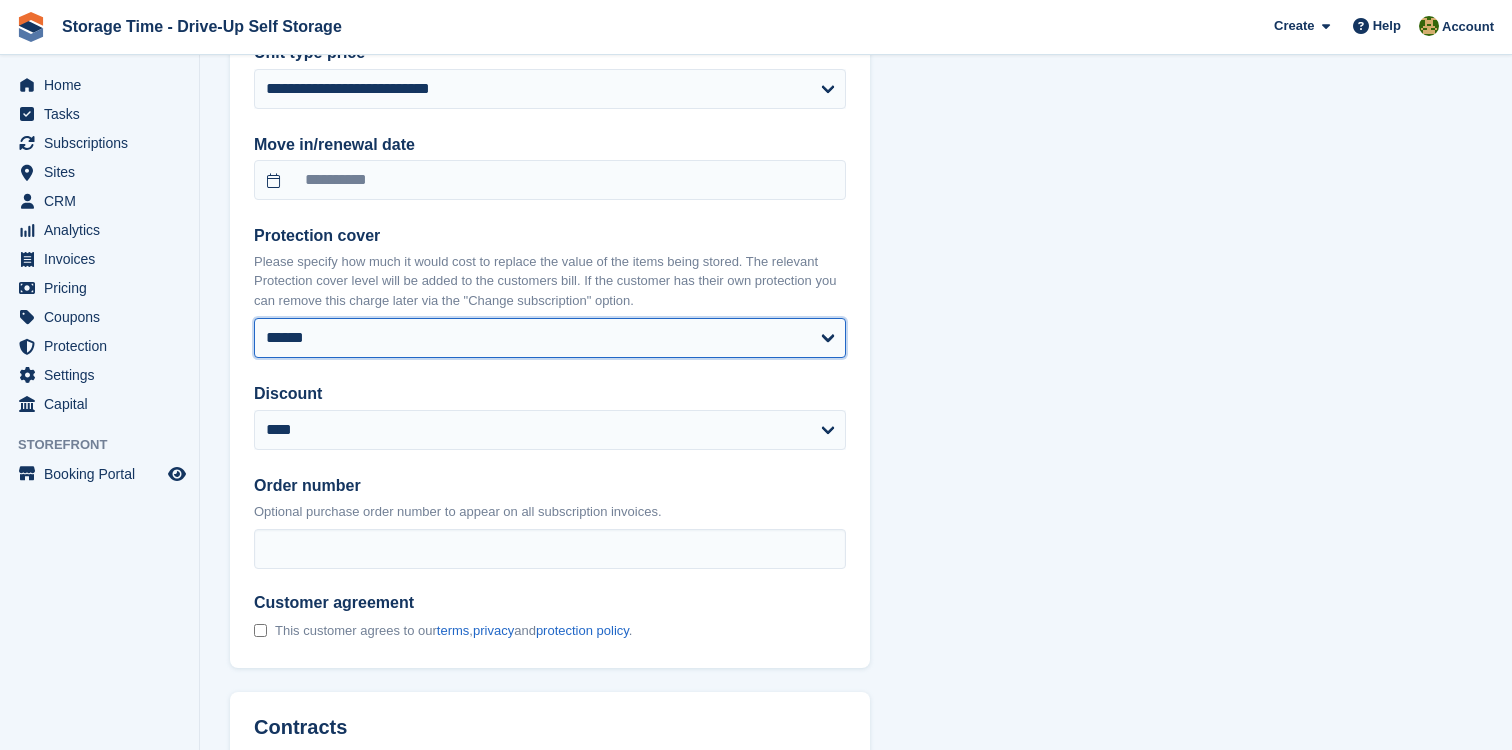 select on "**********" 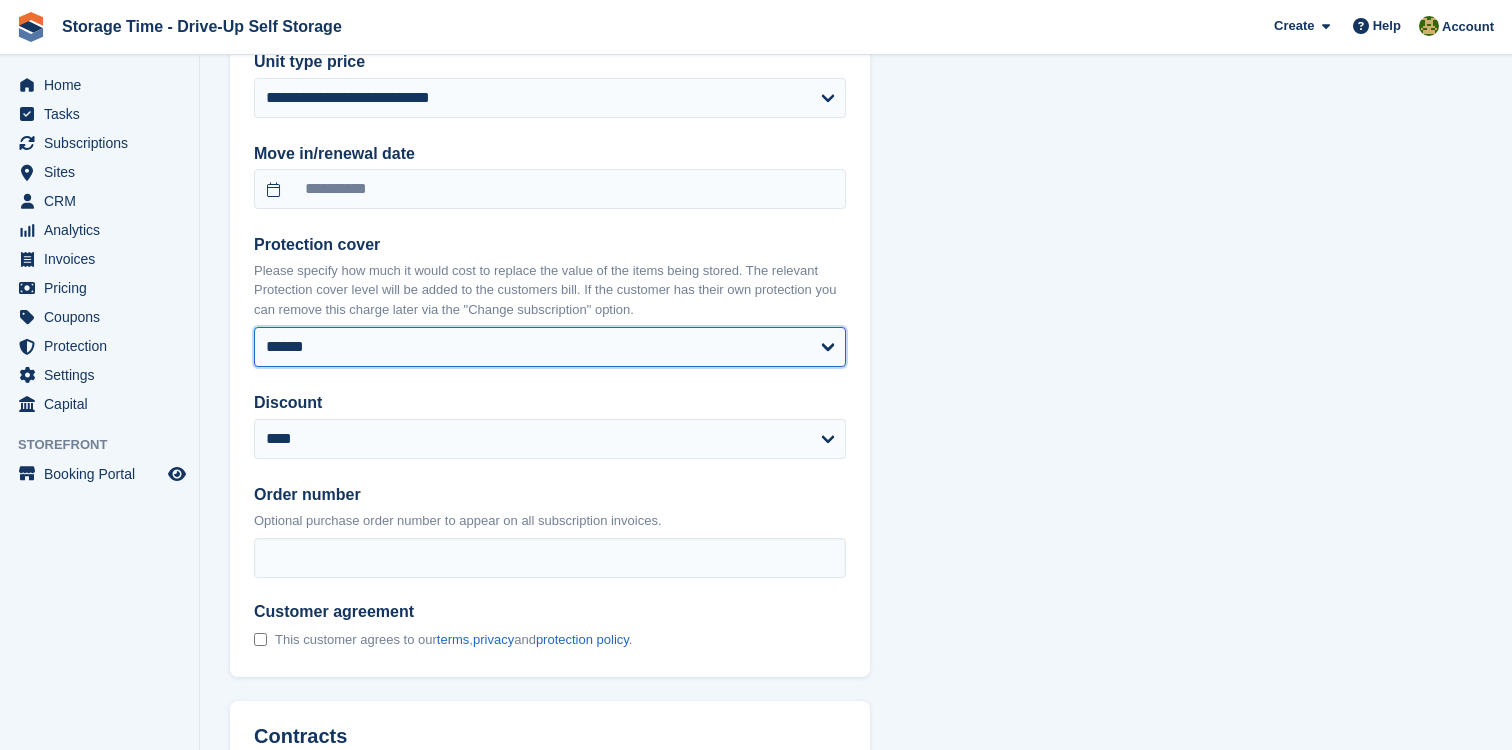 scroll, scrollTop: 1926, scrollLeft: 0, axis: vertical 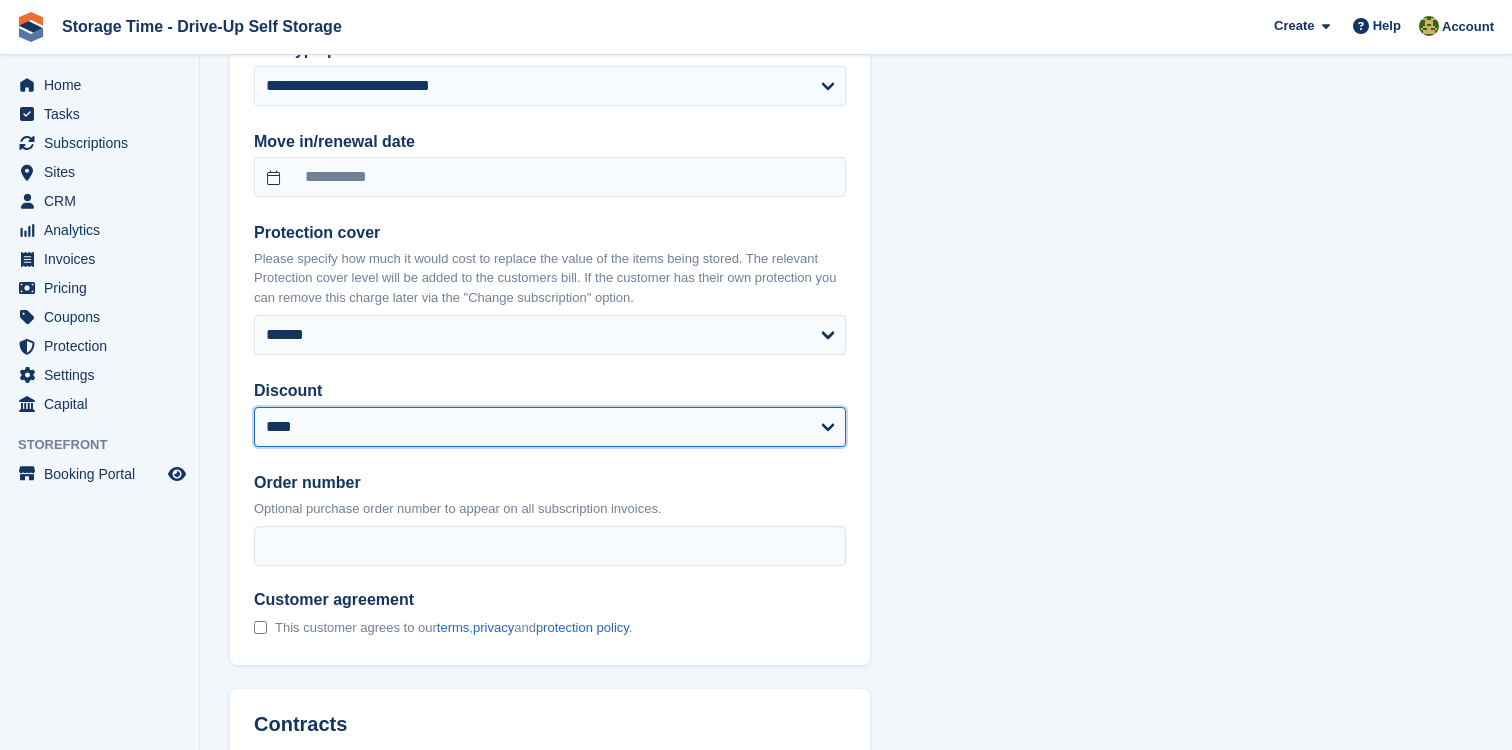click on "**********" at bounding box center (550, 427) 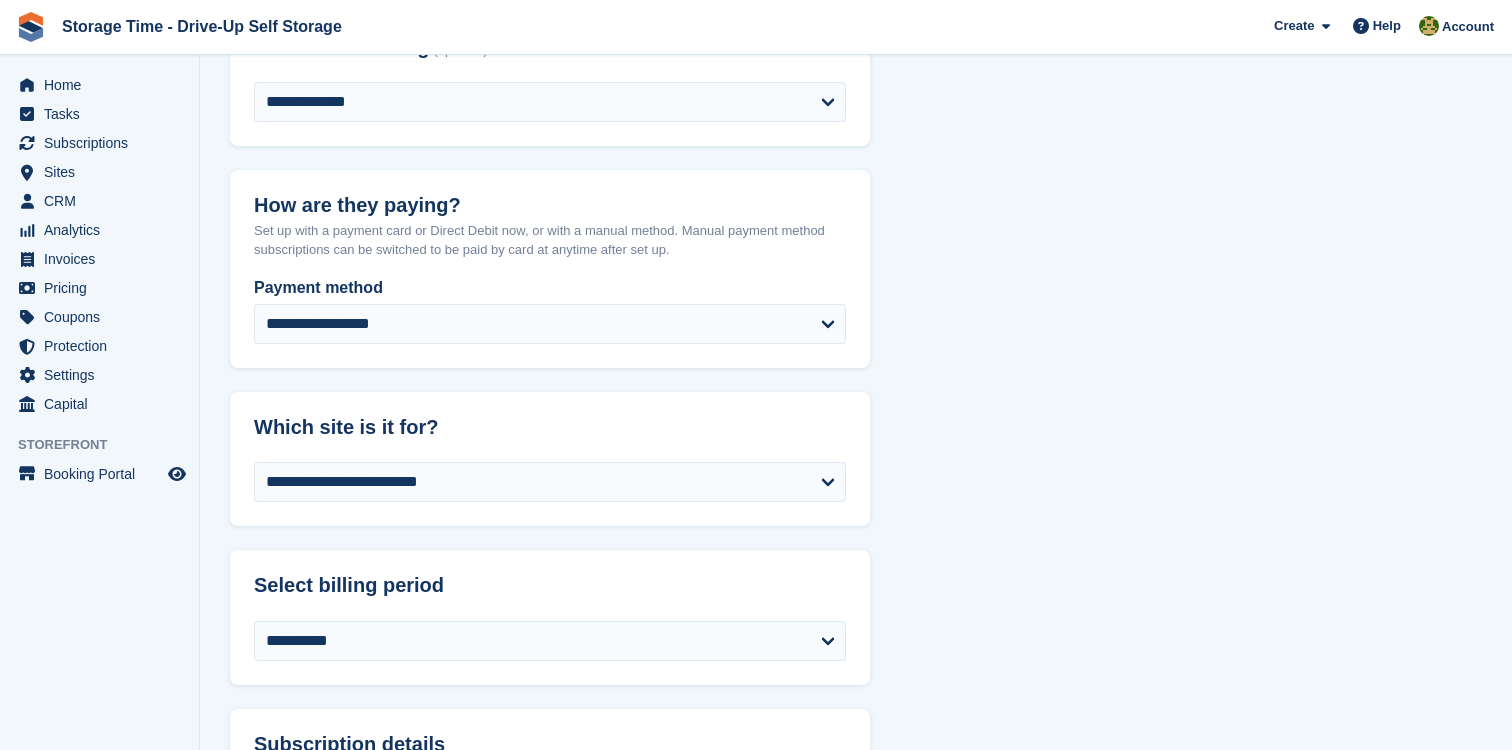 scroll, scrollTop: 1078, scrollLeft: 0, axis: vertical 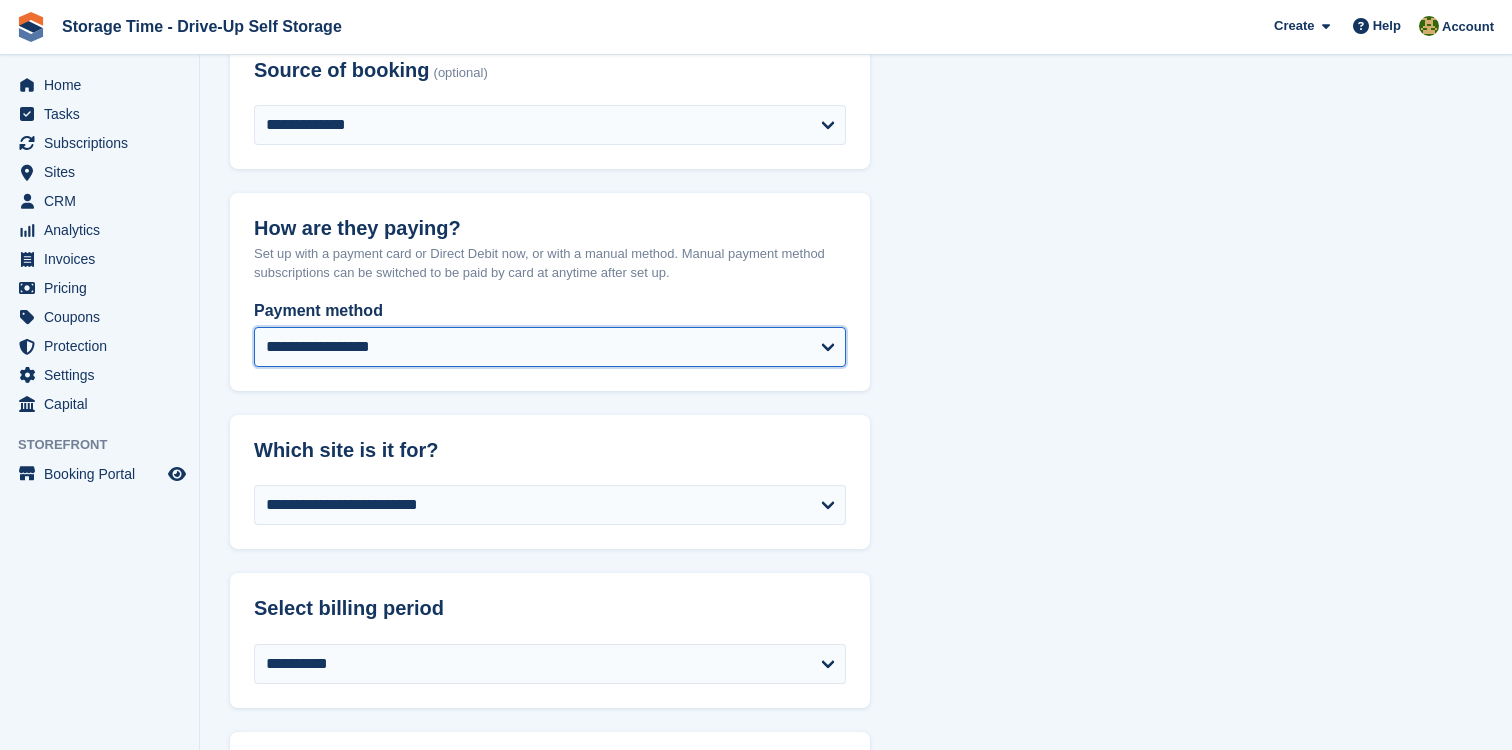click on "**********" at bounding box center (550, 347) 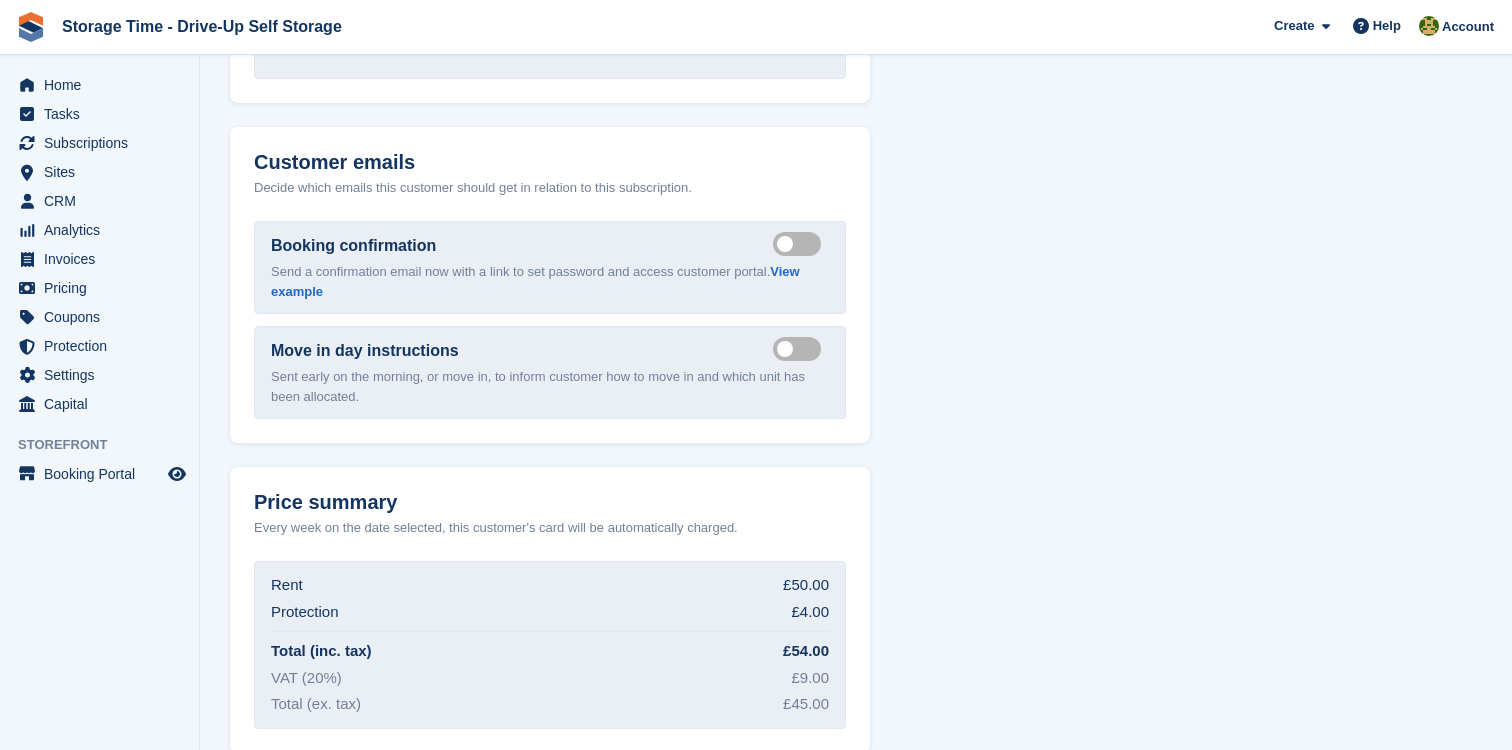 select on "****" 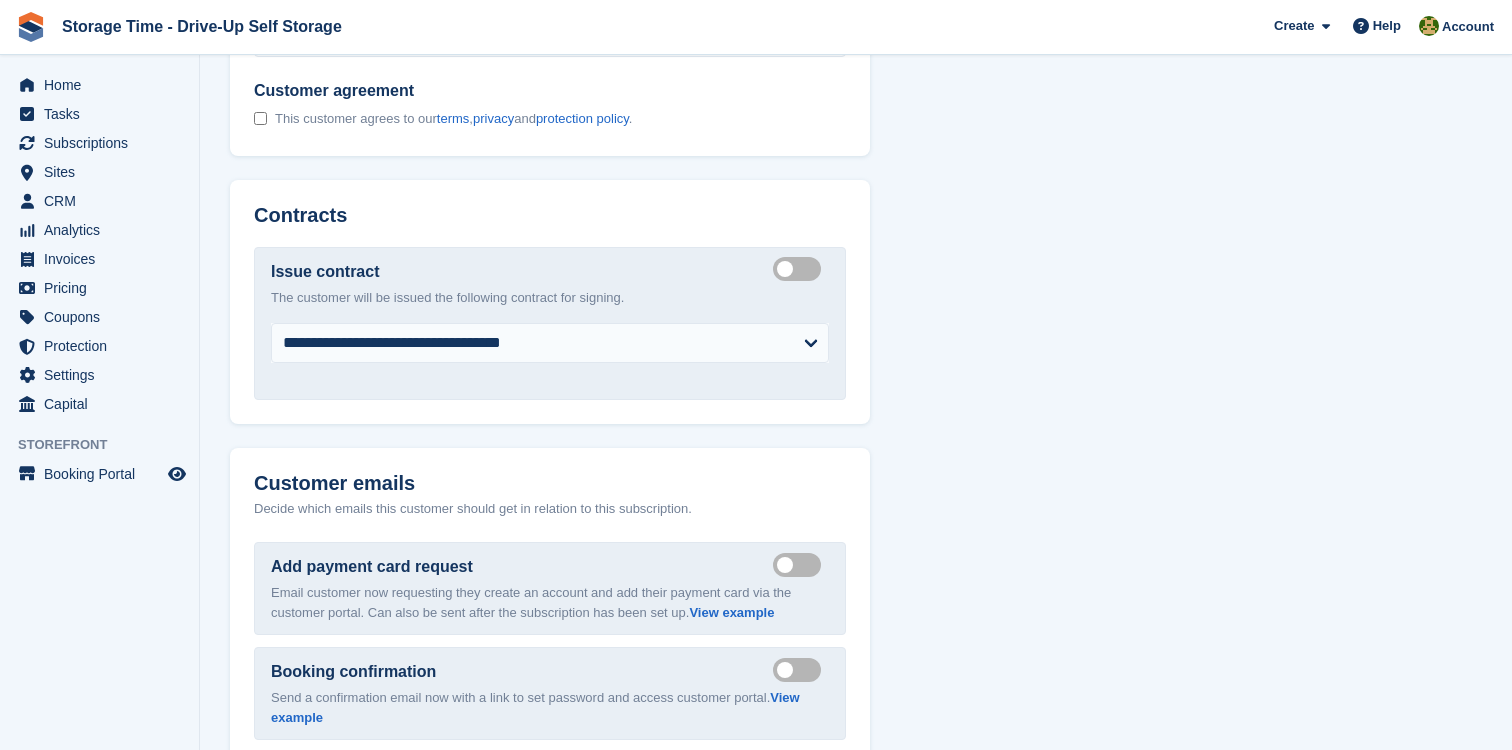 scroll, scrollTop: 3413, scrollLeft: 0, axis: vertical 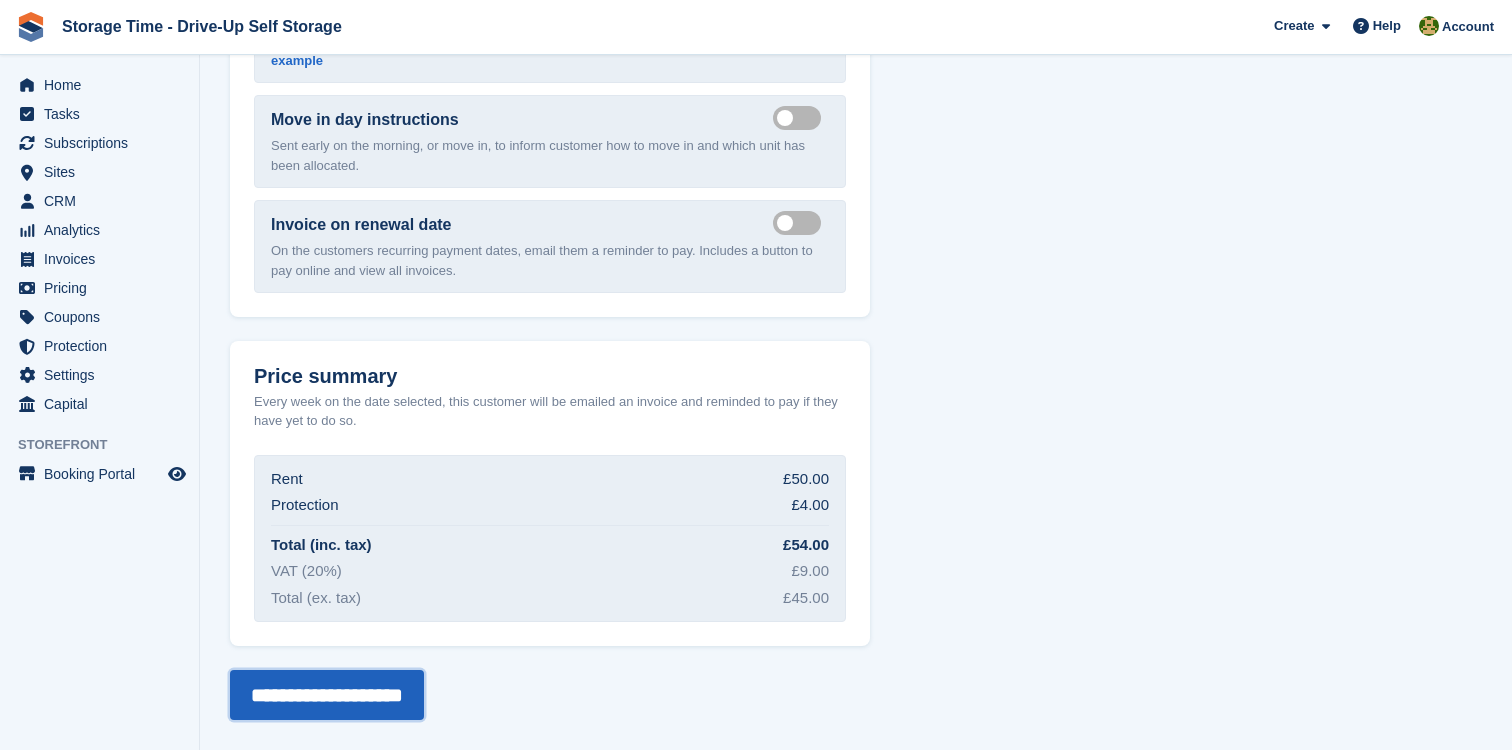 click on "**********" at bounding box center (327, 695) 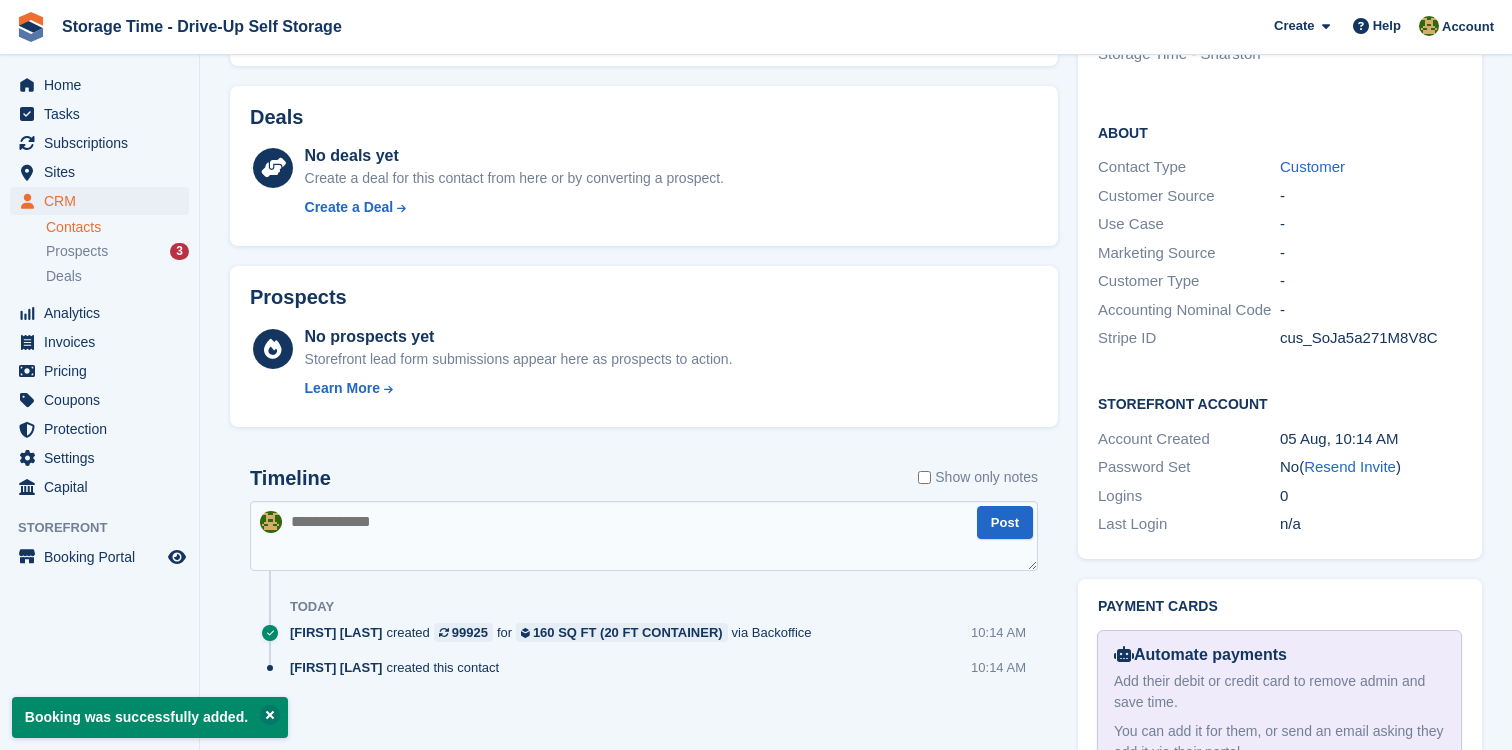 scroll, scrollTop: 810, scrollLeft: 0, axis: vertical 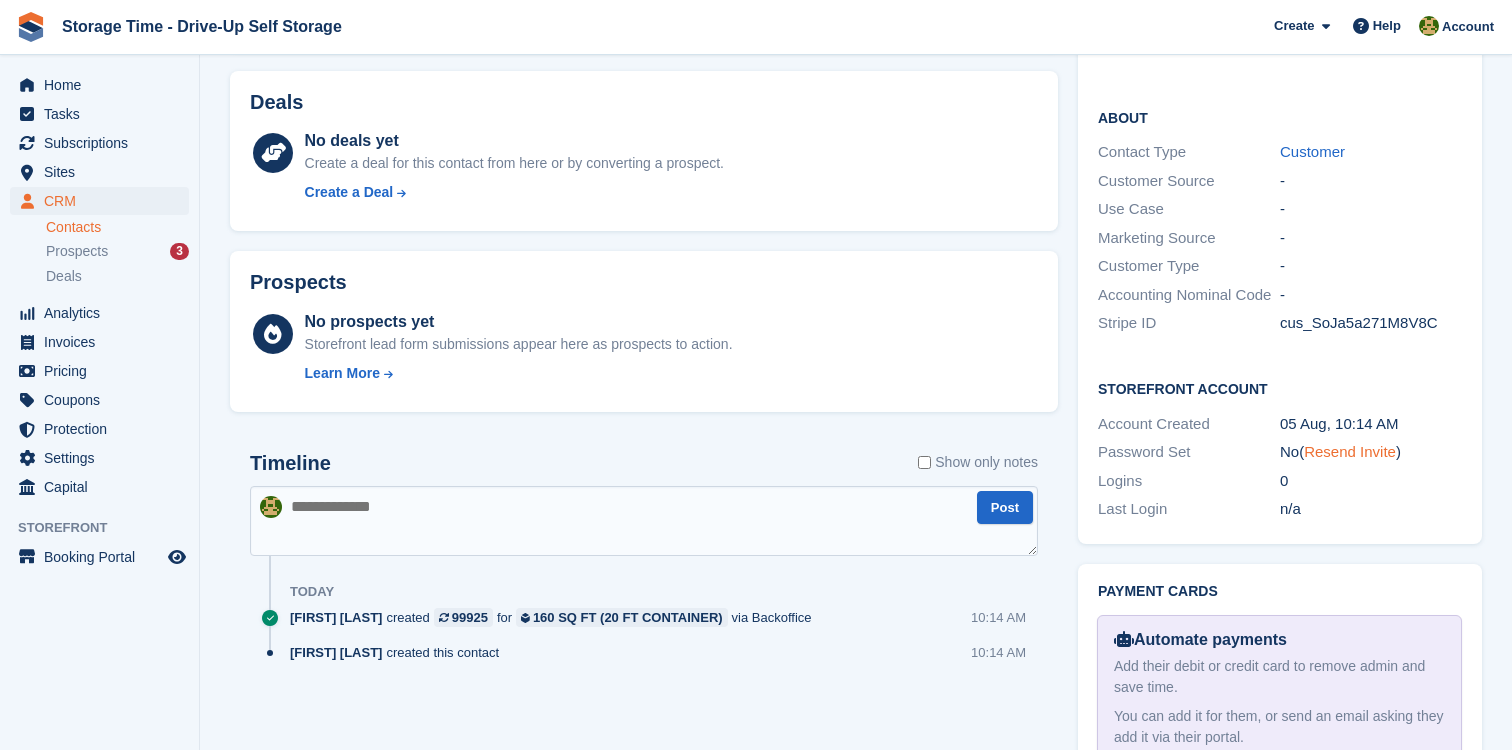 click on "Resend Invite" at bounding box center [1350, 451] 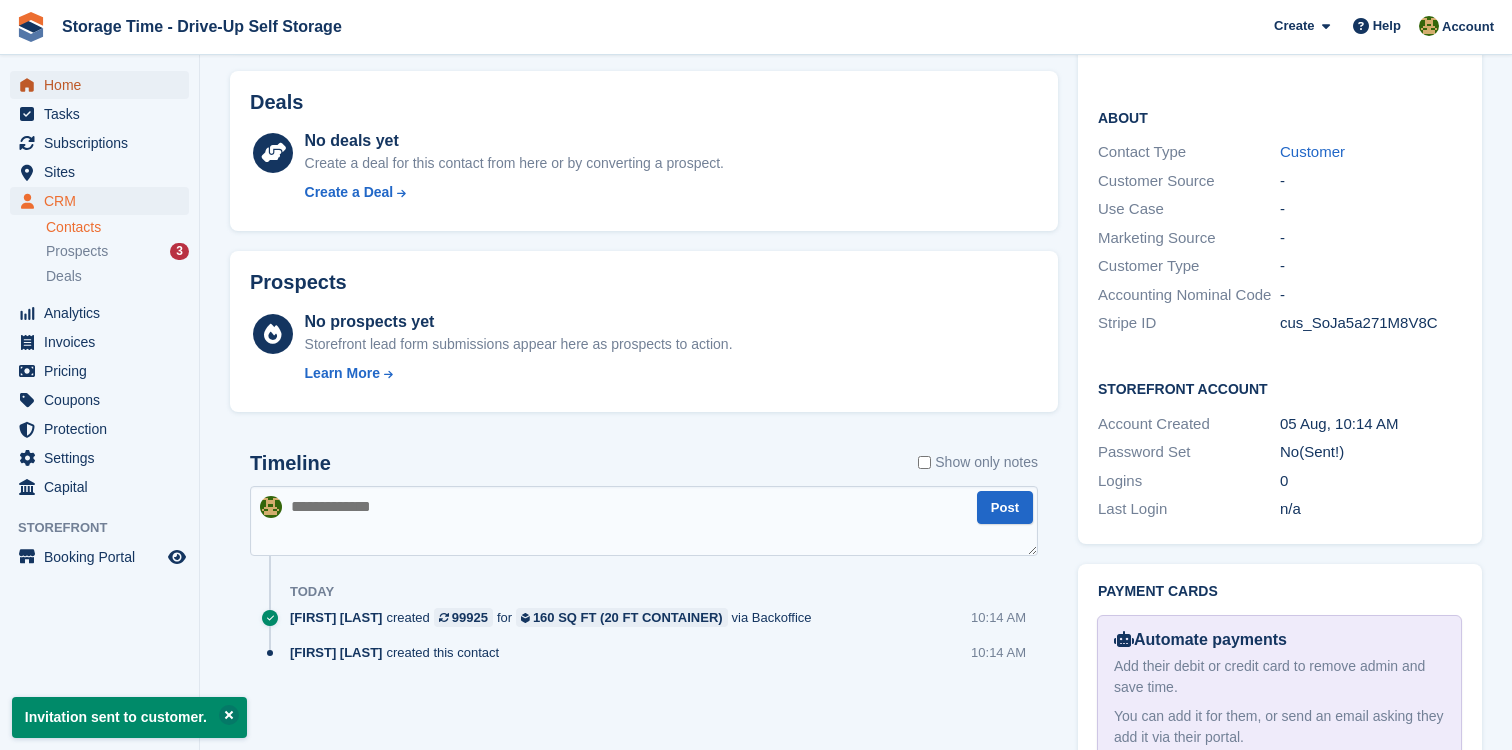 click on "Home" at bounding box center (104, 85) 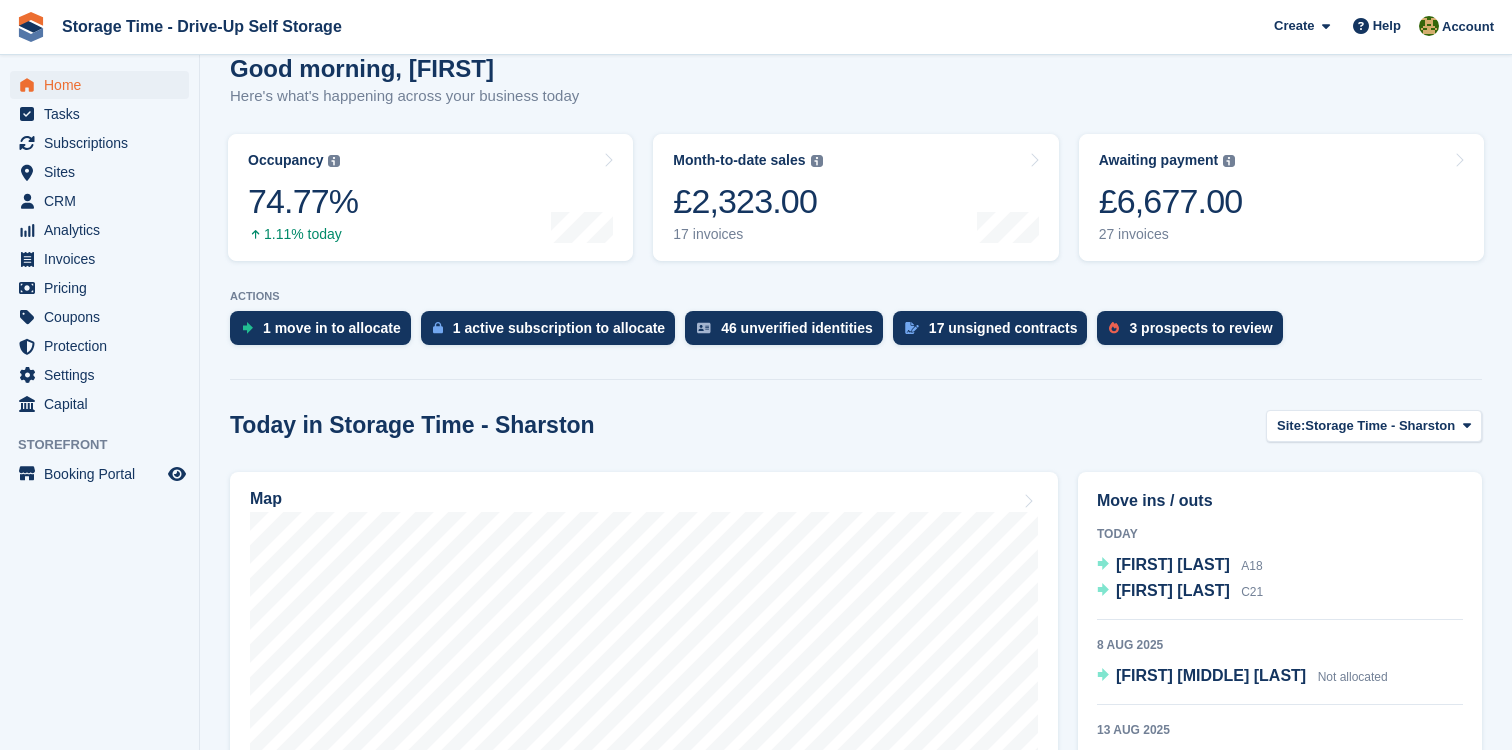 scroll, scrollTop: 394, scrollLeft: 0, axis: vertical 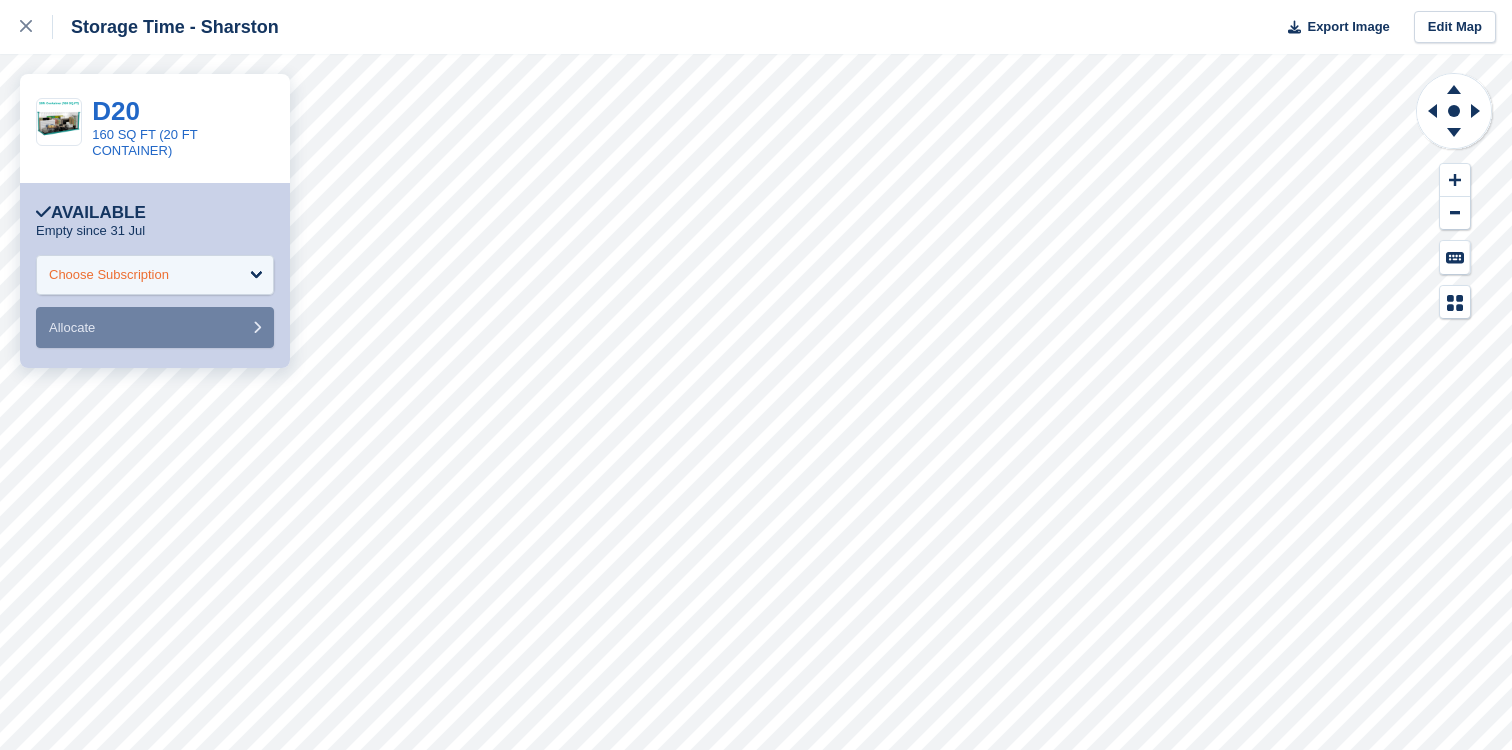 click on "Choose Subscription" at bounding box center [155, 275] 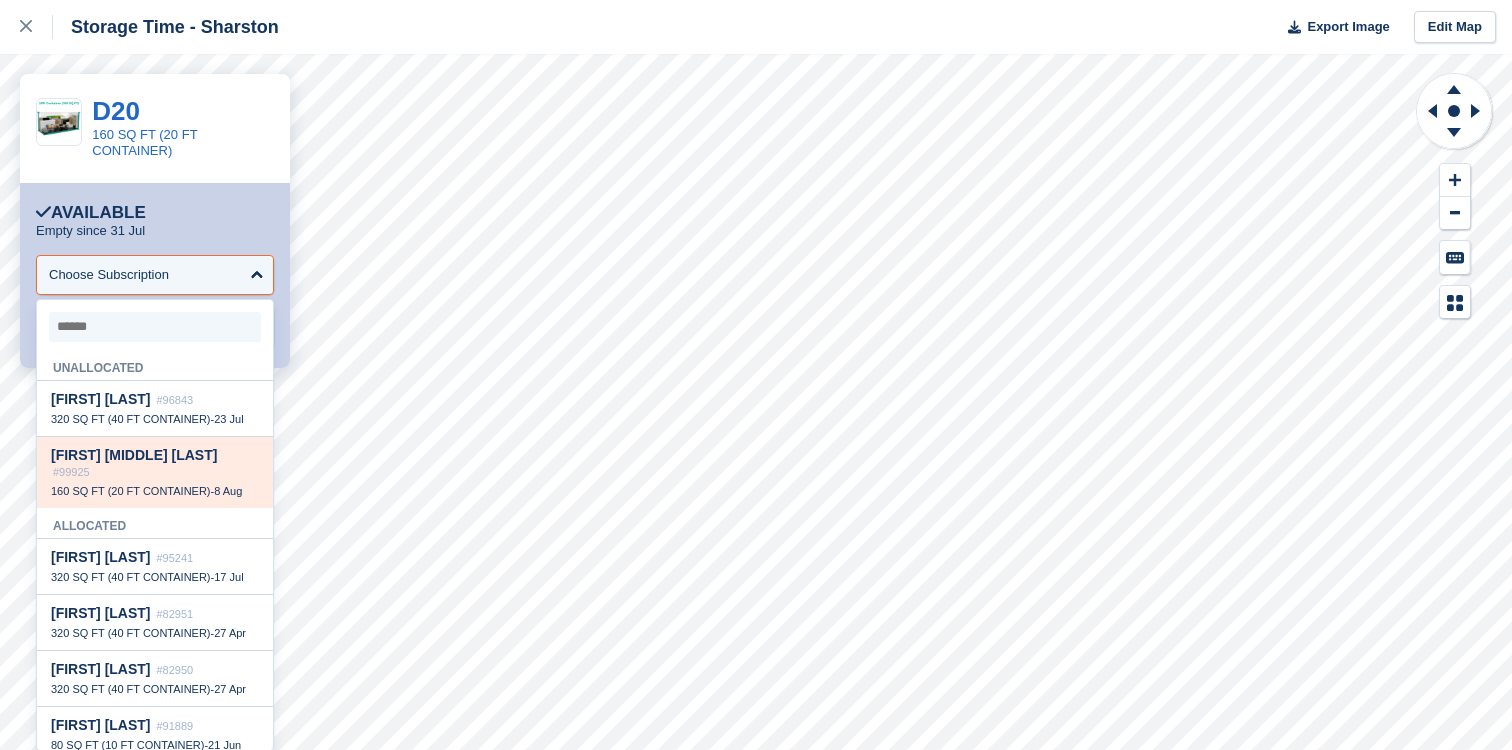 click on "160 SQ FT (20 FT CONTAINER)" at bounding box center [131, 491] 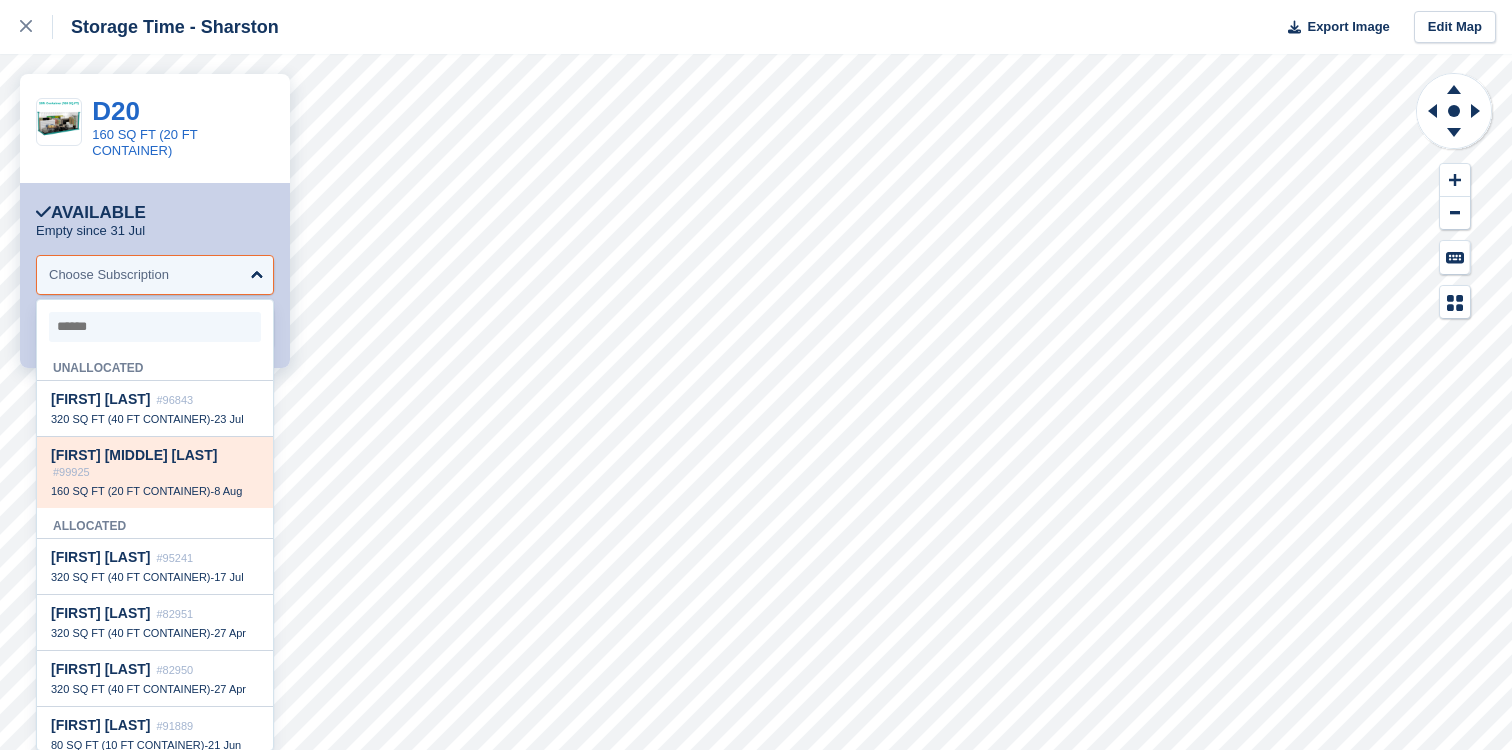 select on "*****" 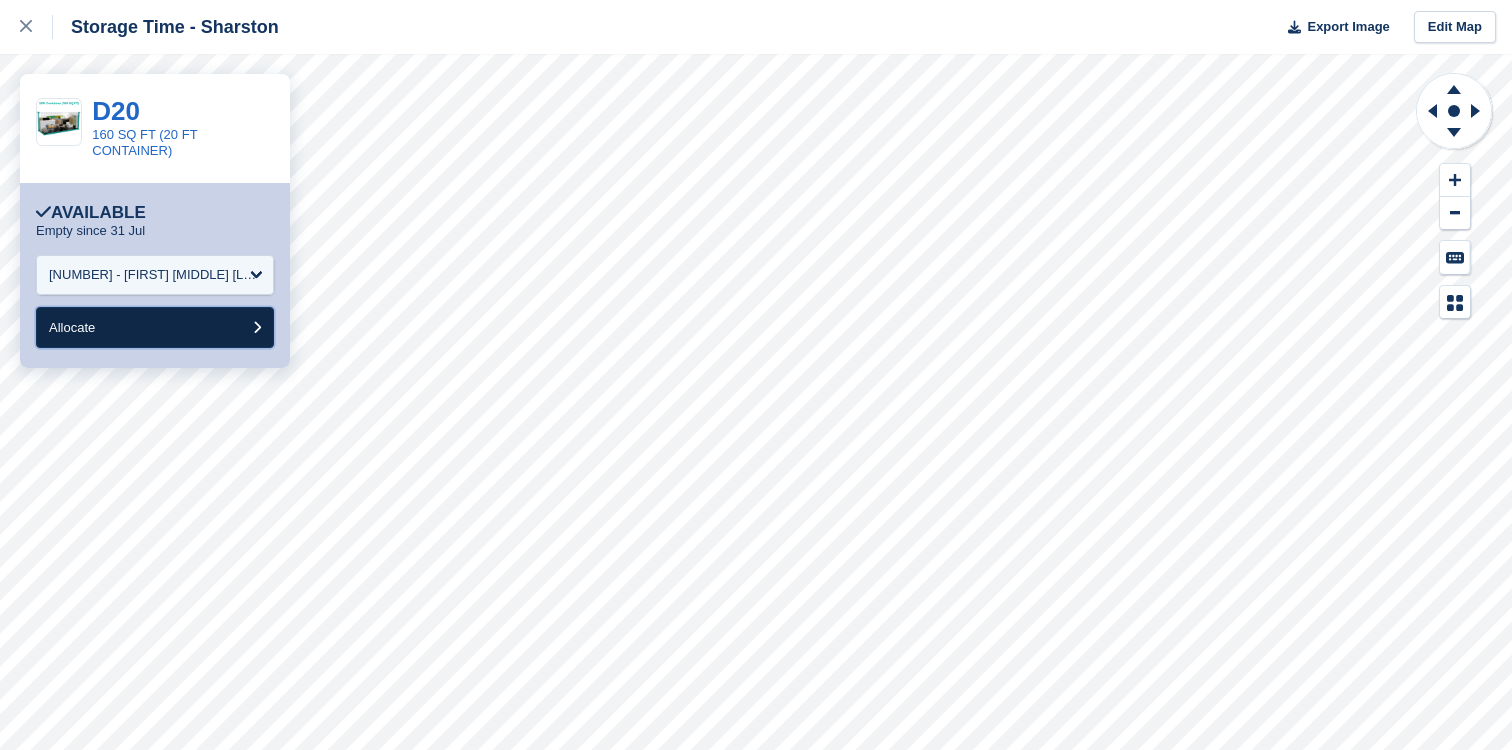 click on "Allocate" at bounding box center [155, 327] 